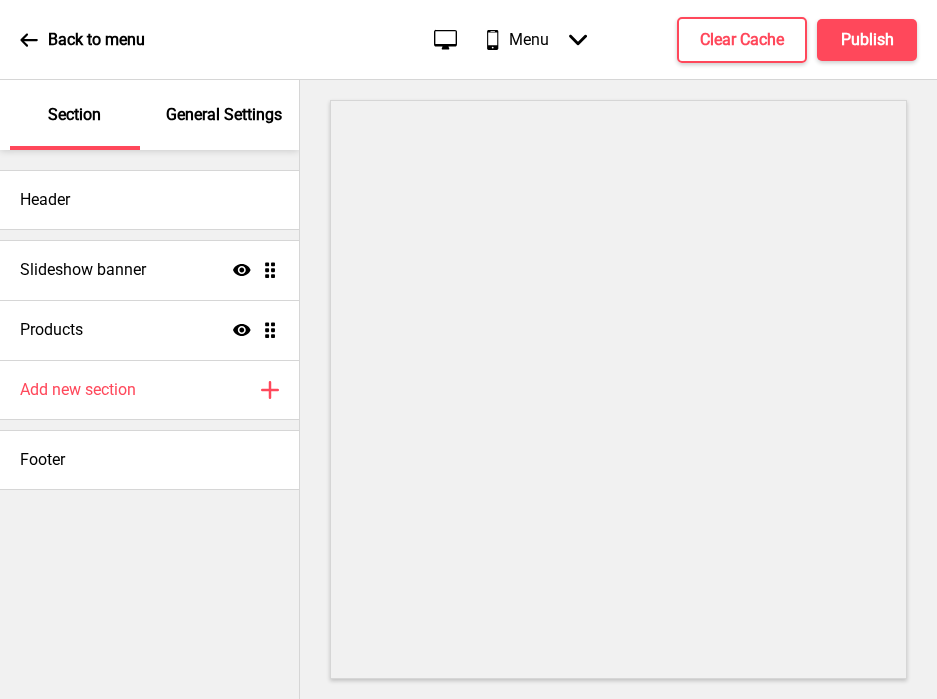 scroll, scrollTop: 0, scrollLeft: 0, axis: both 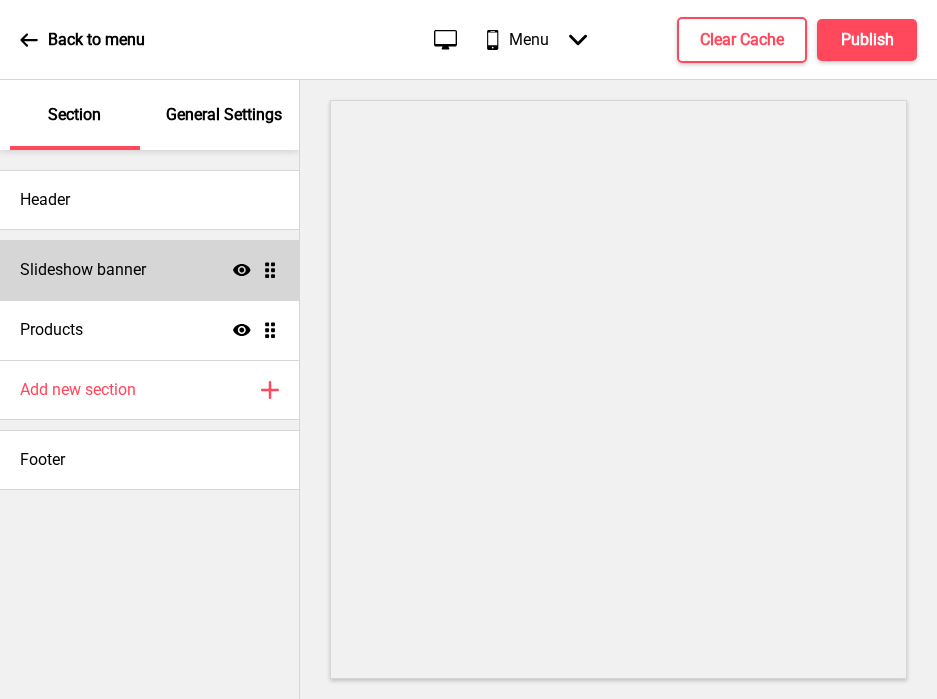 click on "Slideshow banner Show Drag" at bounding box center [149, 270] 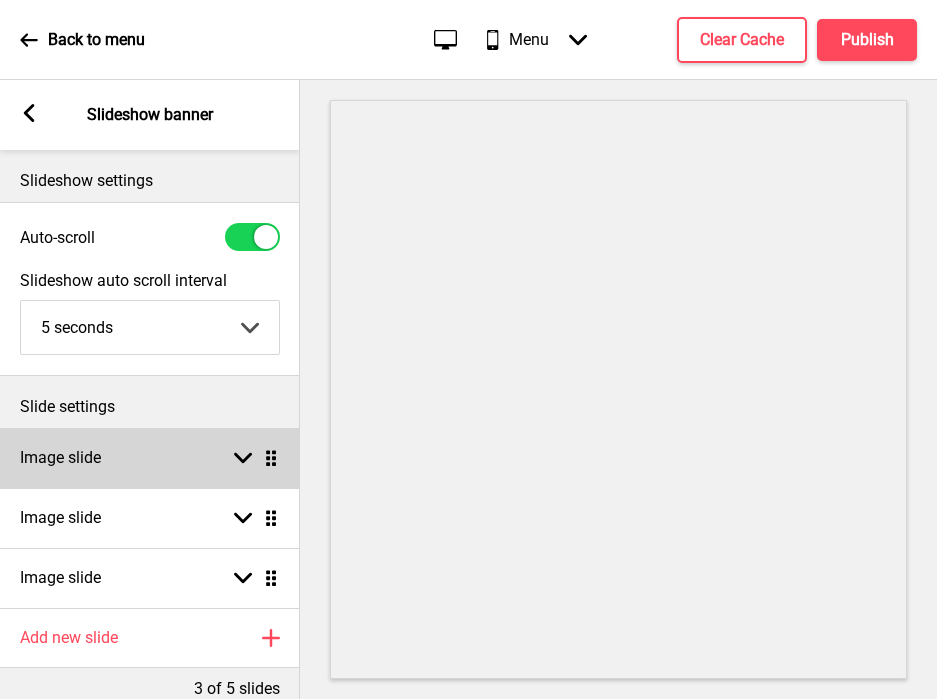 click on "Image slide Arrow down Drag" at bounding box center [150, 458] 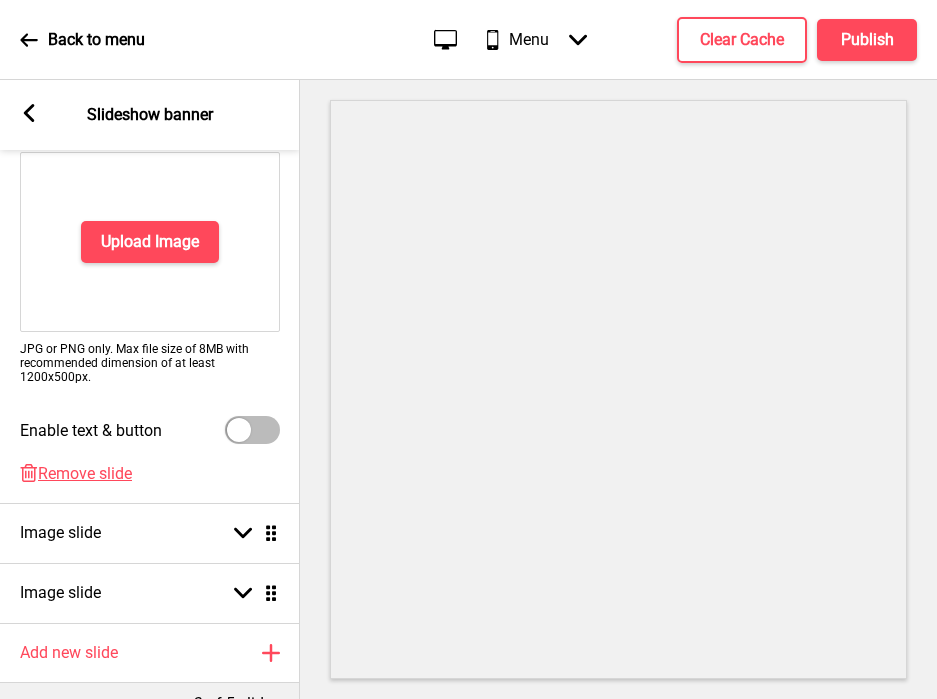 scroll, scrollTop: 402, scrollLeft: 0, axis: vertical 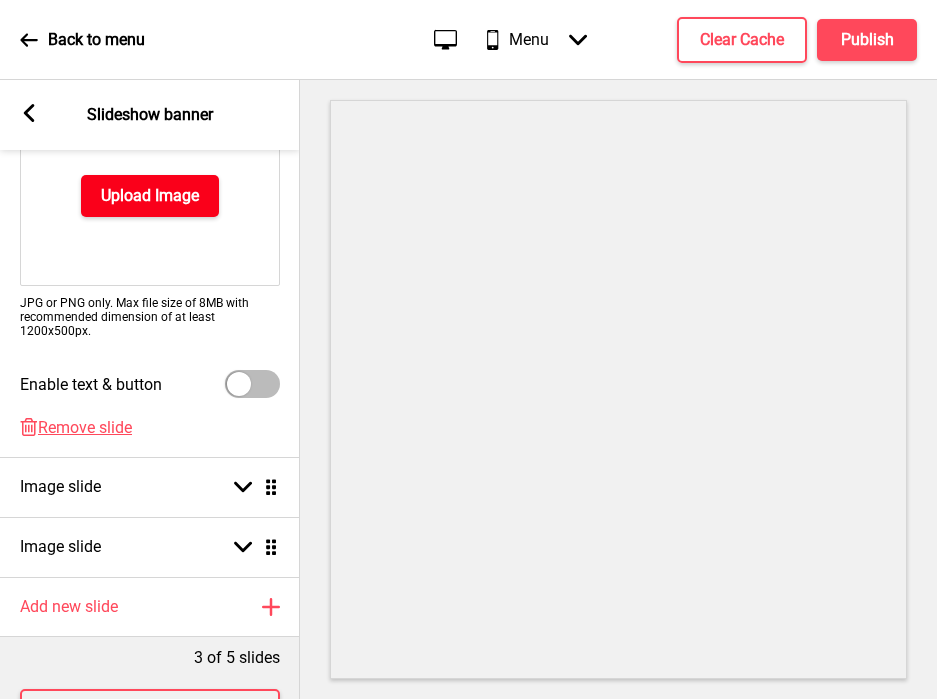 click on "Upload Image" at bounding box center (150, 196) 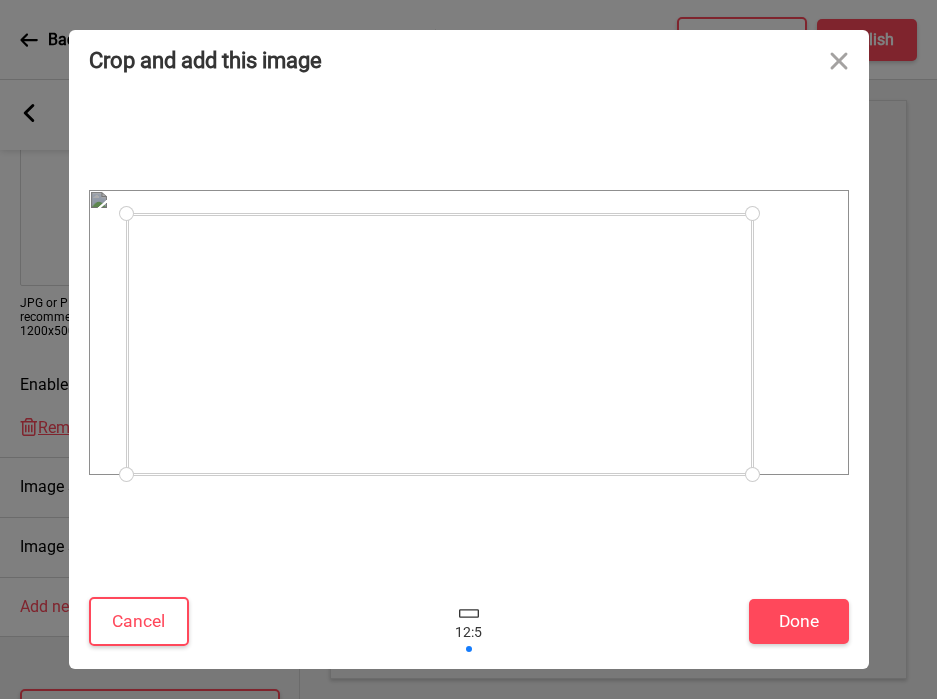 drag, startPoint x: 805, startPoint y: 188, endPoint x: 752, endPoint y: 228, distance: 66.4003 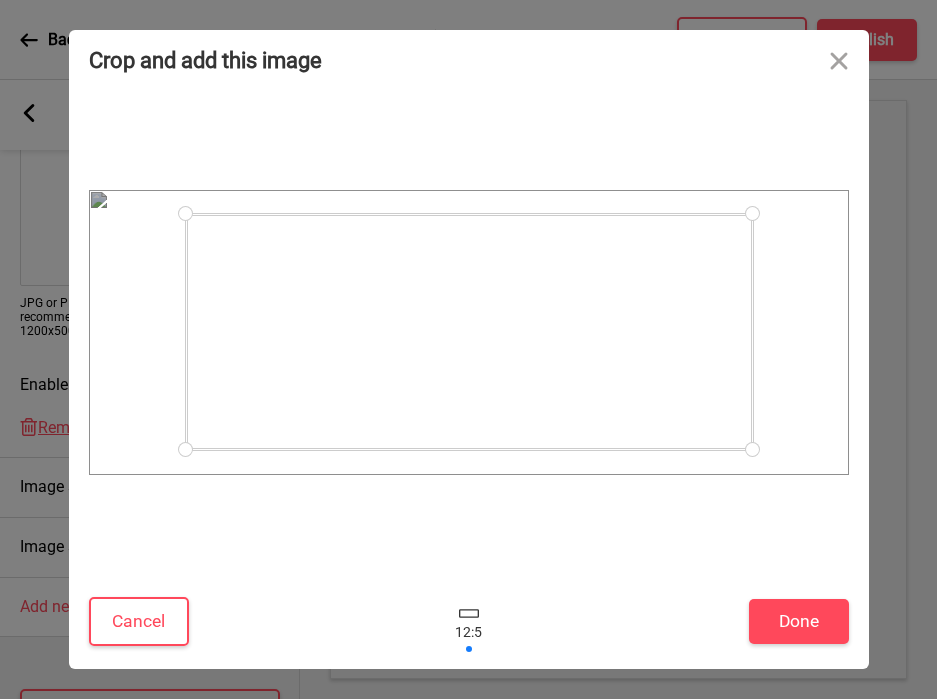 drag, startPoint x: 129, startPoint y: 468, endPoint x: 215, endPoint y: 449, distance: 88.07383 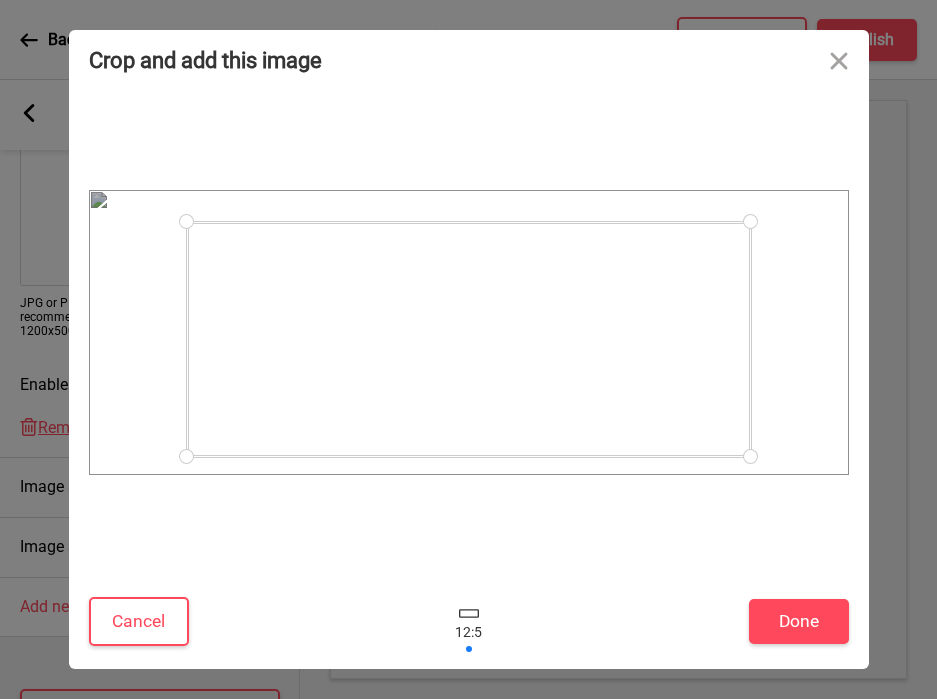 click at bounding box center (469, 339) 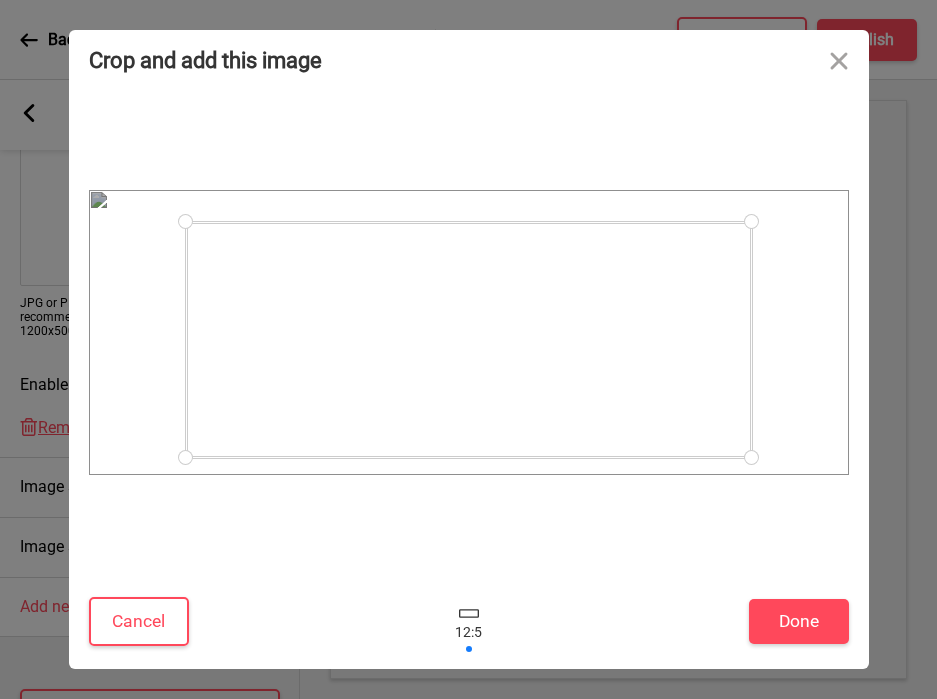 click at bounding box center [185, 221] 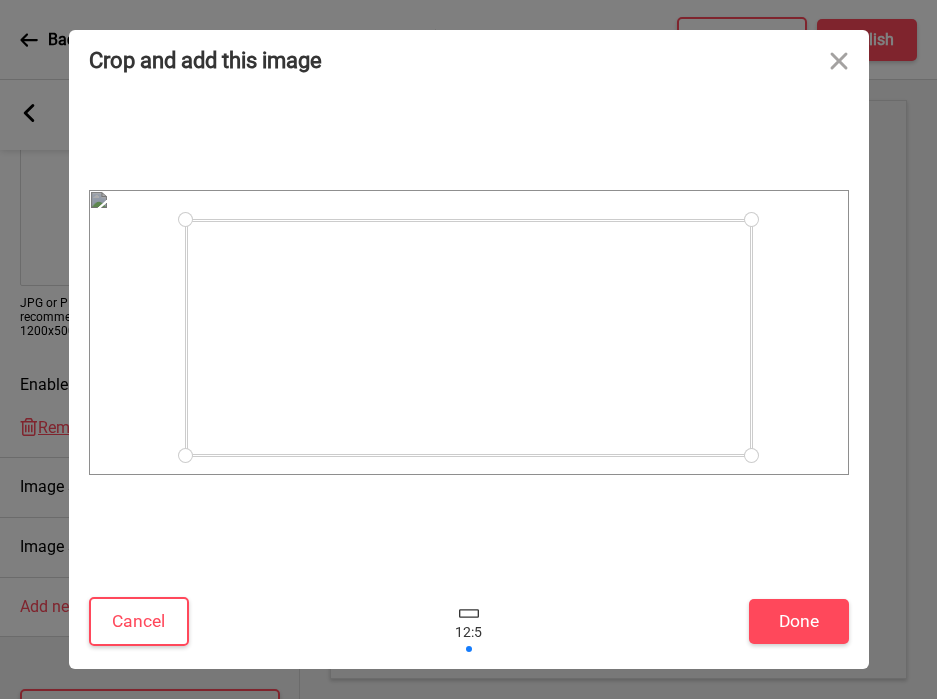 click at bounding box center [469, 338] 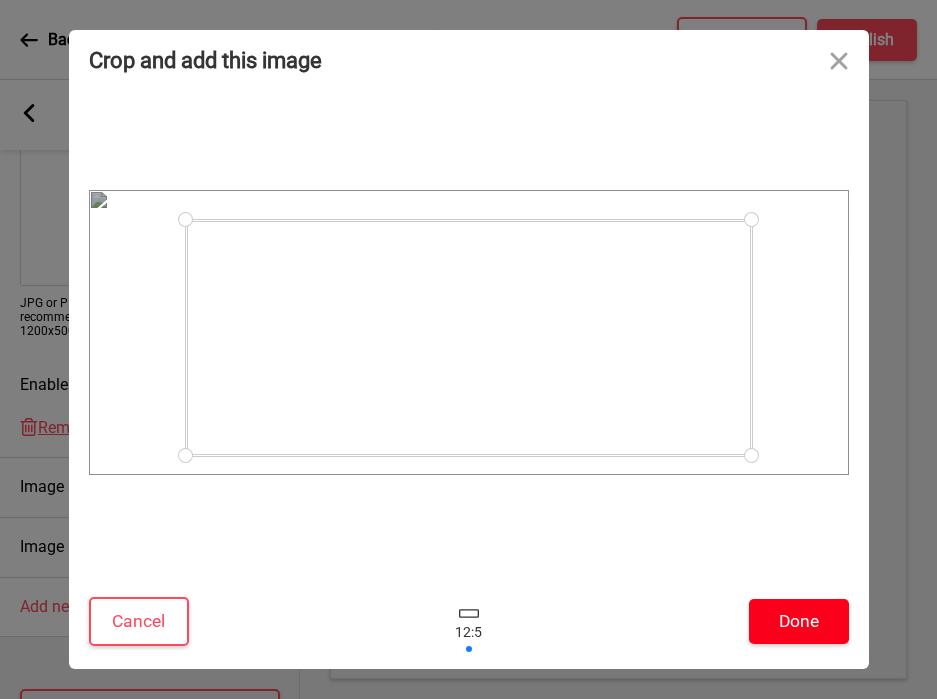 click on "Done" at bounding box center [799, 621] 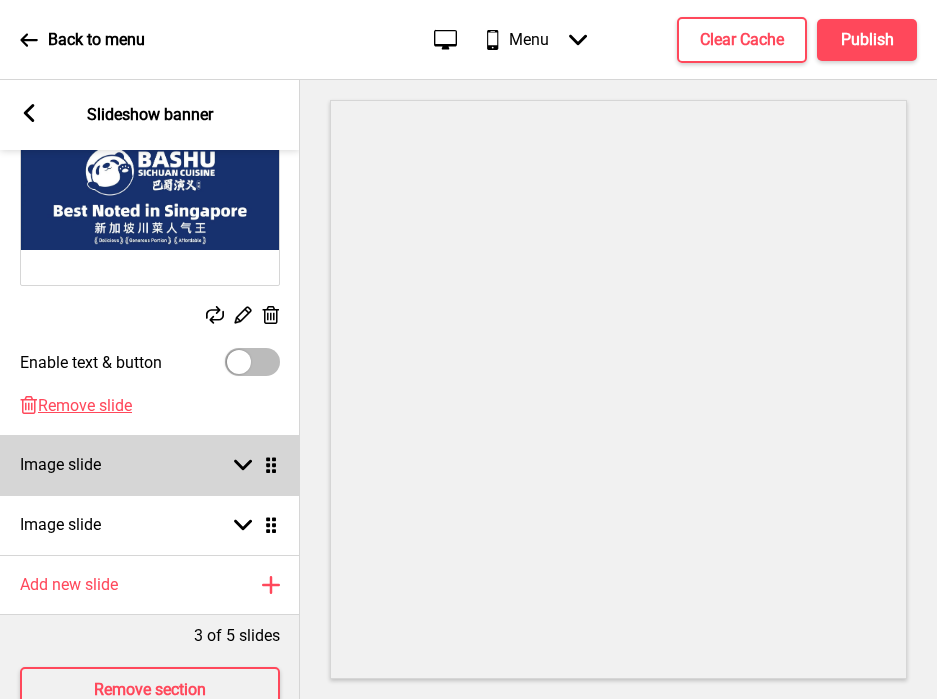 click on "Arrow down Drag" at bounding box center [252, 465] 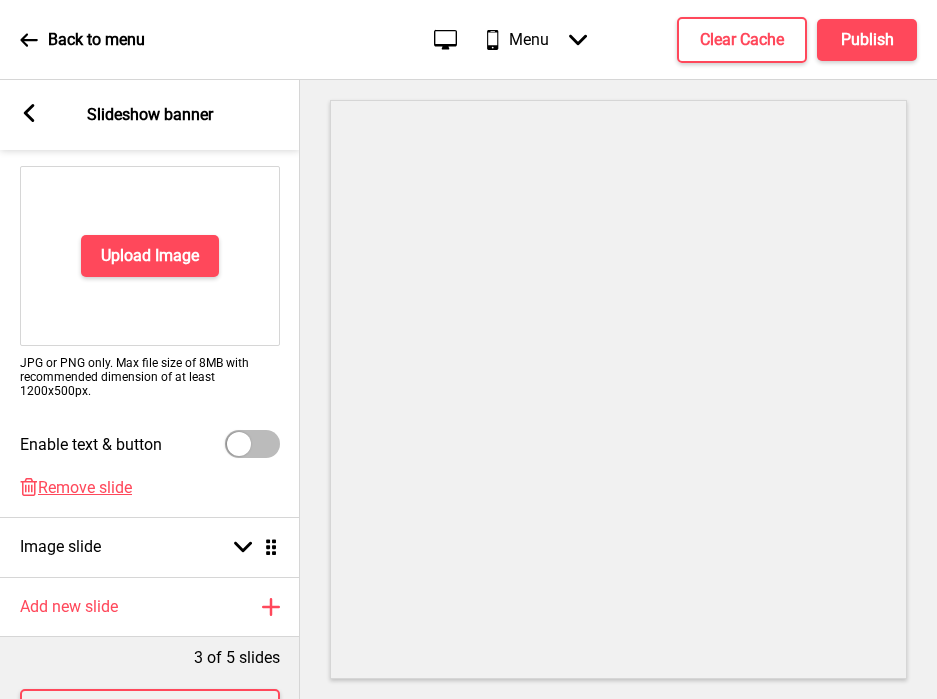 scroll, scrollTop: 376, scrollLeft: 0, axis: vertical 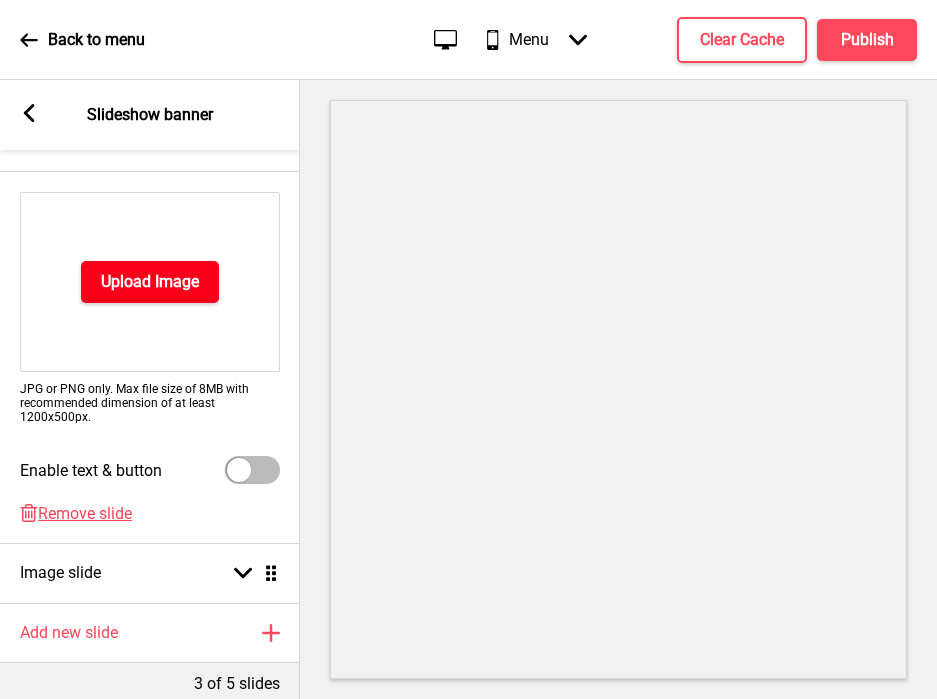 click on "Upload Image" at bounding box center [150, 282] 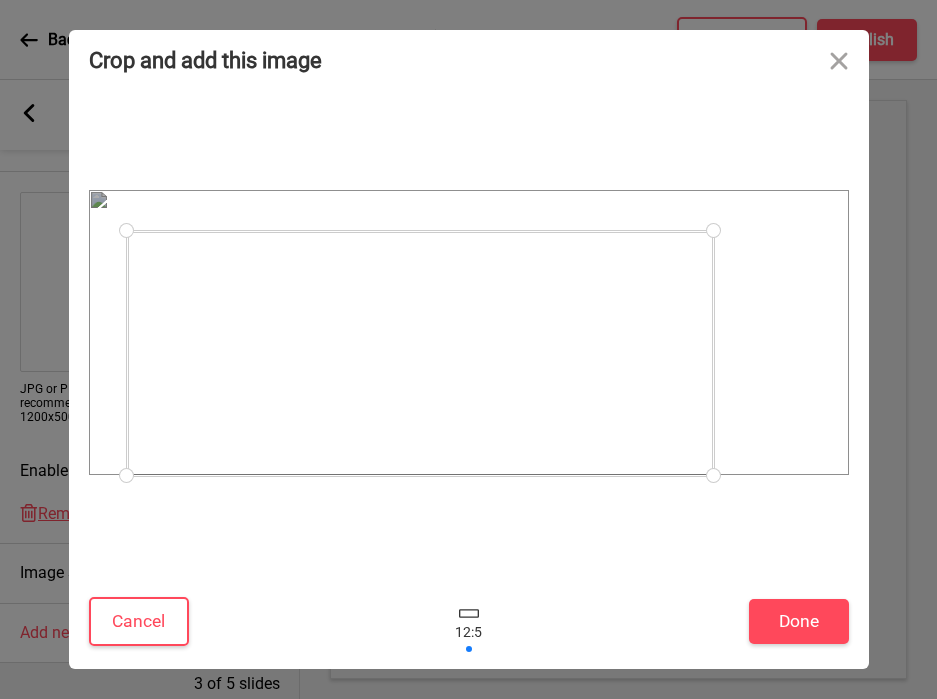 drag, startPoint x: 813, startPoint y: 192, endPoint x: 676, endPoint y: 230, distance: 142.17242 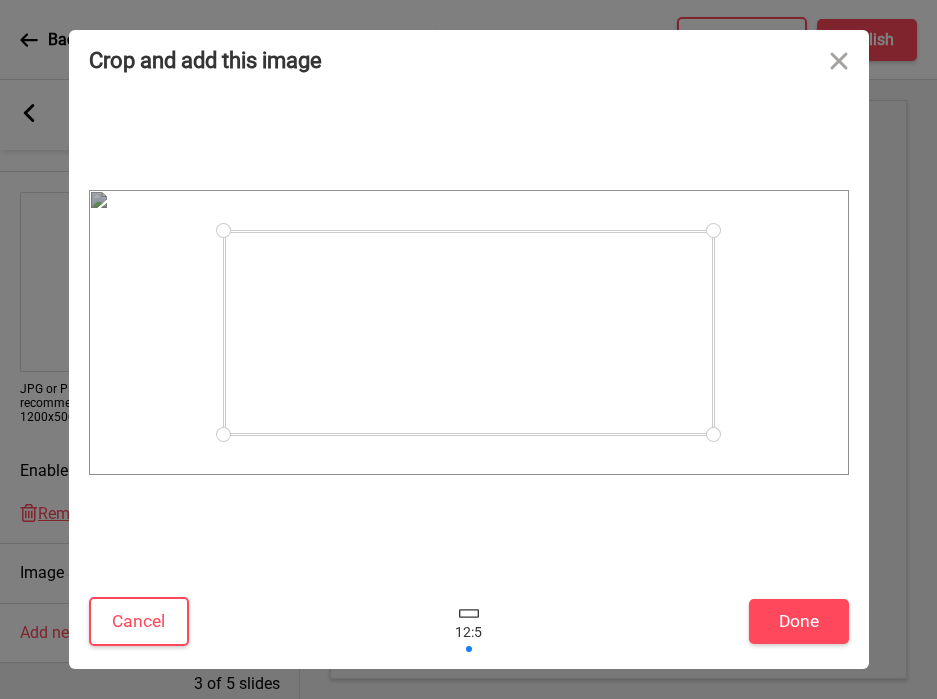 drag, startPoint x: 130, startPoint y: 474, endPoint x: 223, endPoint y: 426, distance: 104.65658 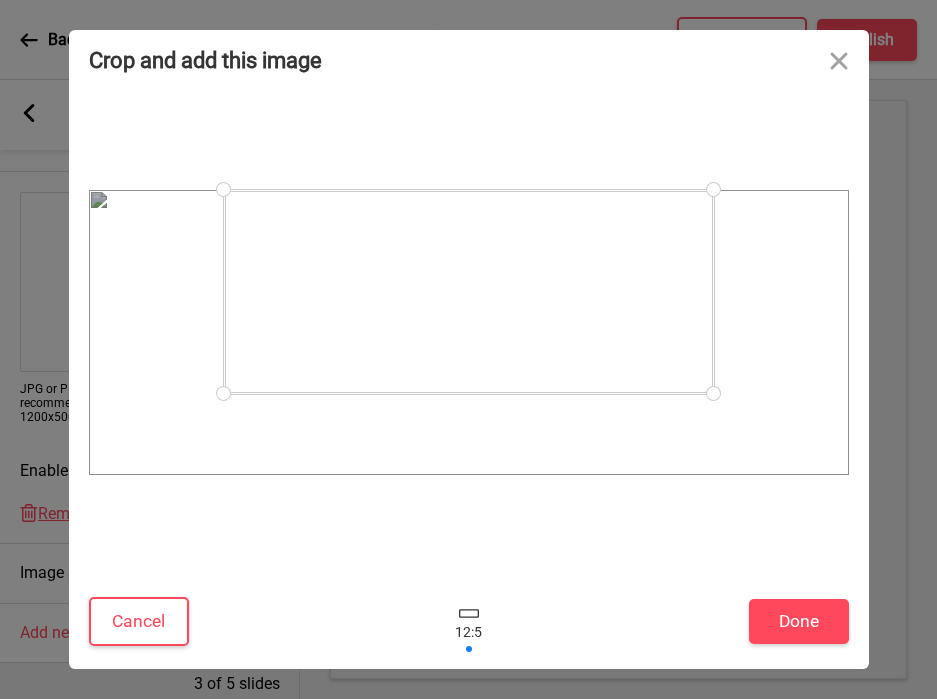 drag, startPoint x: 311, startPoint y: 334, endPoint x: 311, endPoint y: 289, distance: 45 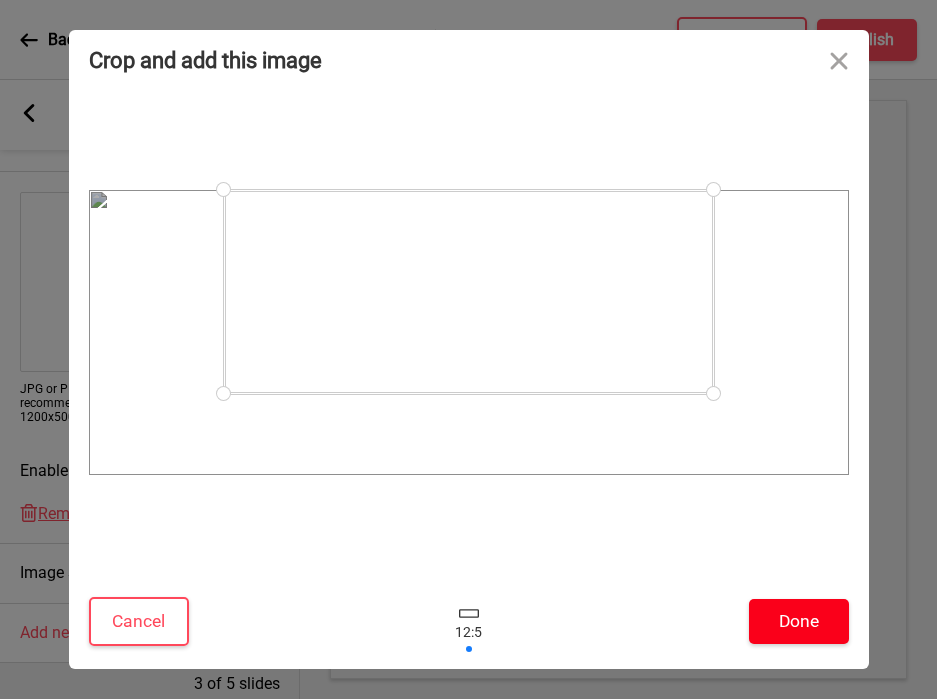 click on "Done" at bounding box center [799, 621] 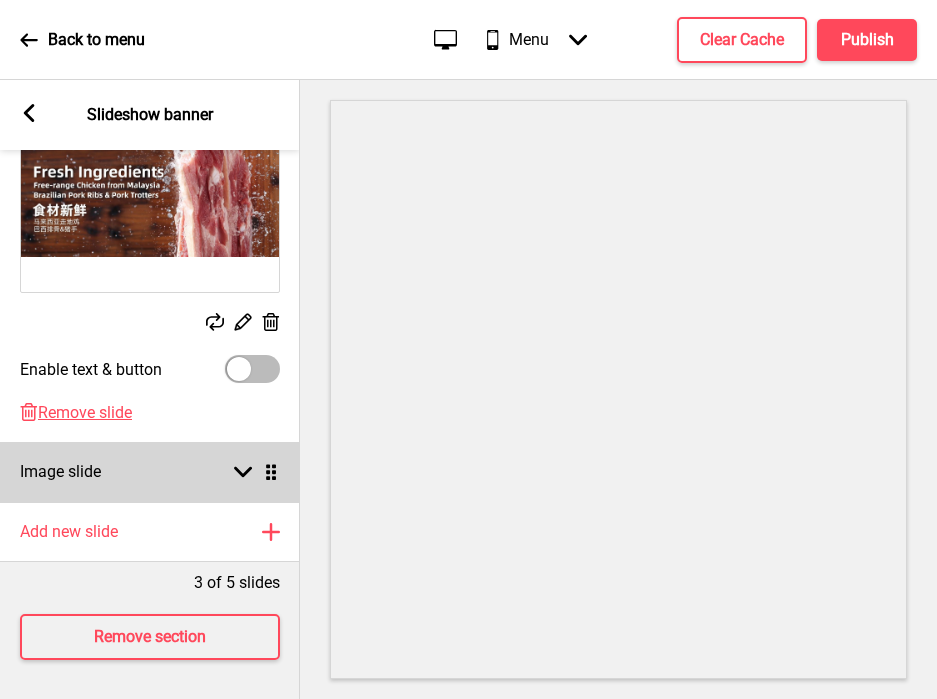 click on "Image slide Arrow down Drag" at bounding box center (150, 472) 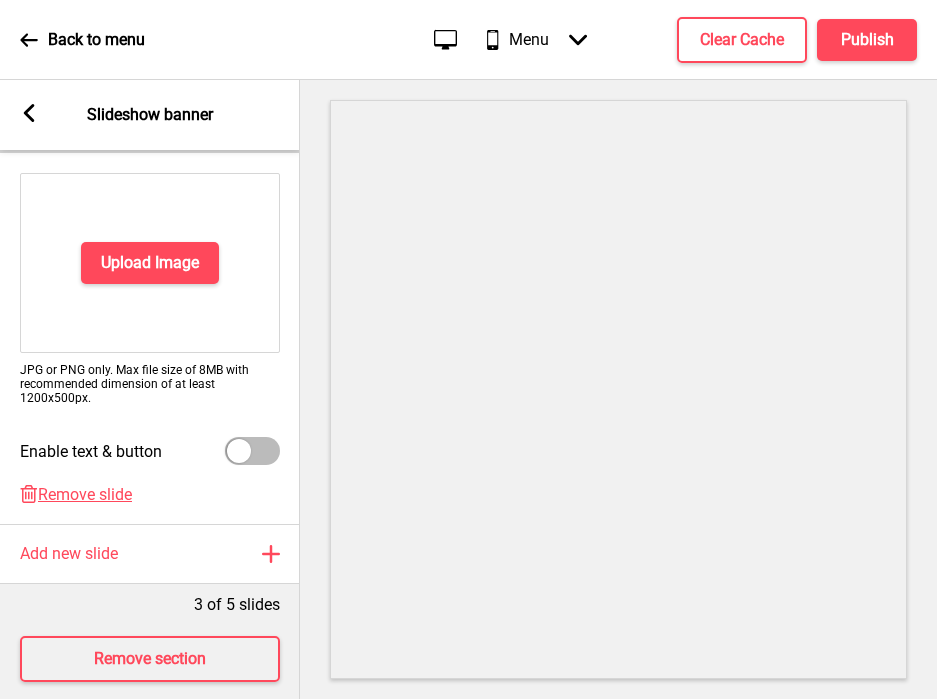 scroll, scrollTop: 478, scrollLeft: 0, axis: vertical 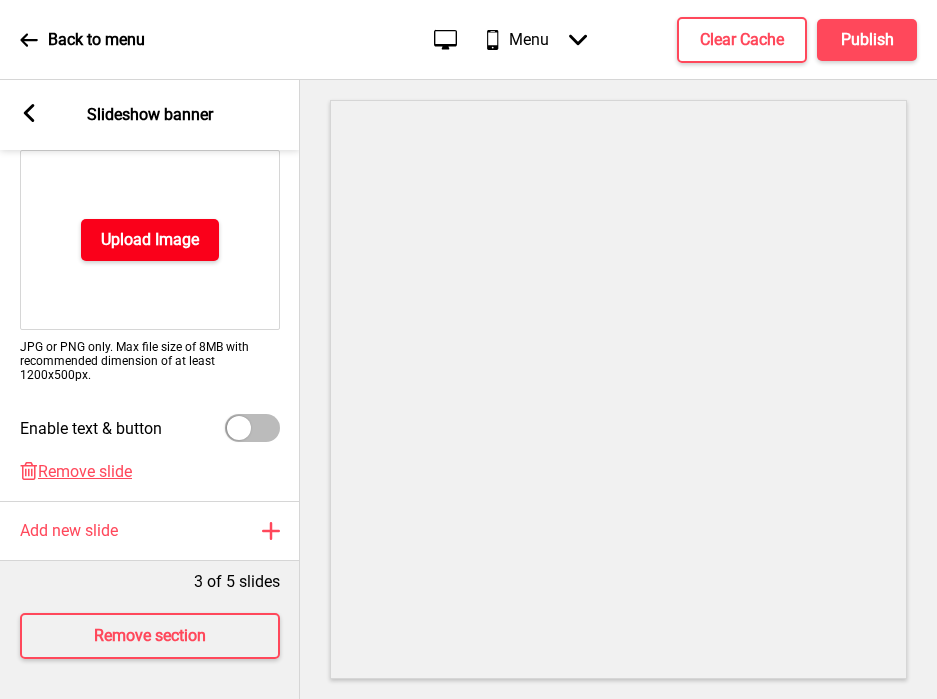 click on "Upload Image" at bounding box center (150, 240) 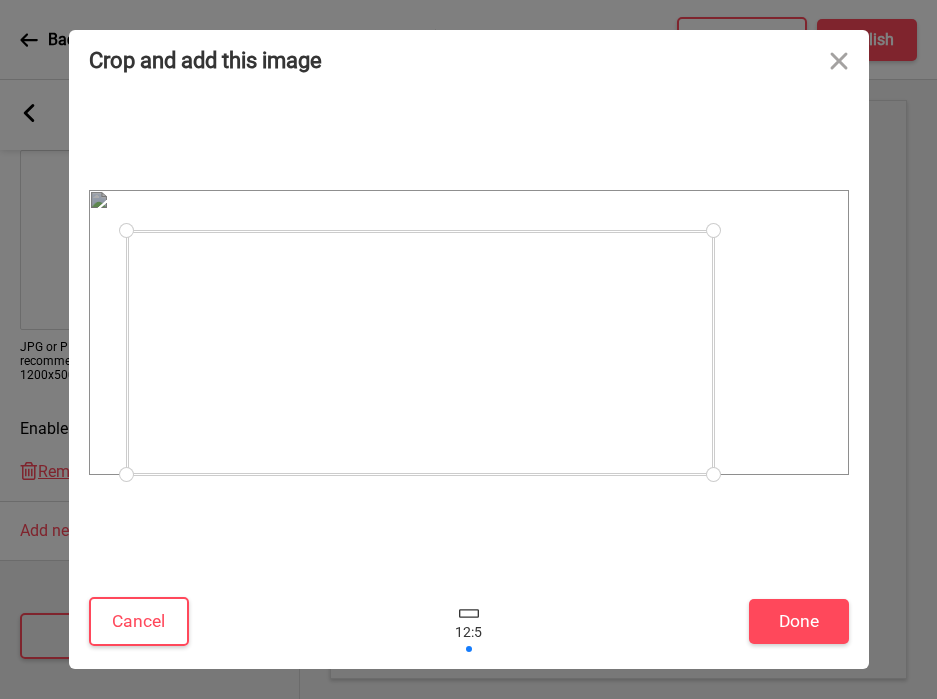 drag, startPoint x: 805, startPoint y: 197, endPoint x: 713, endPoint y: 263, distance: 113.22544 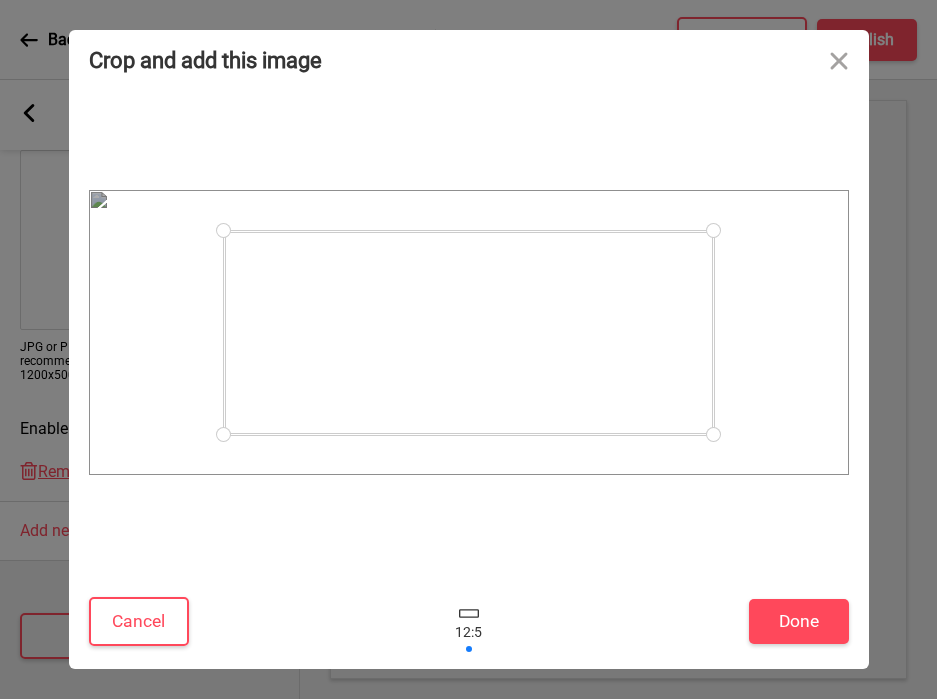 drag, startPoint x: 123, startPoint y: 476, endPoint x: 223, endPoint y: 432, distance: 109.252 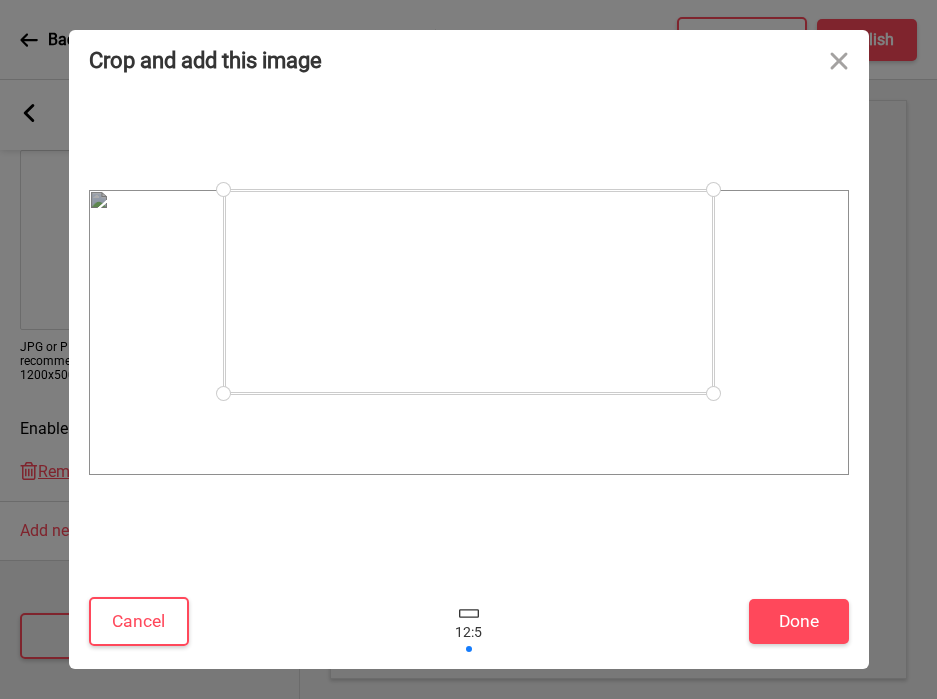 drag, startPoint x: 290, startPoint y: 354, endPoint x: 290, endPoint y: 306, distance: 48 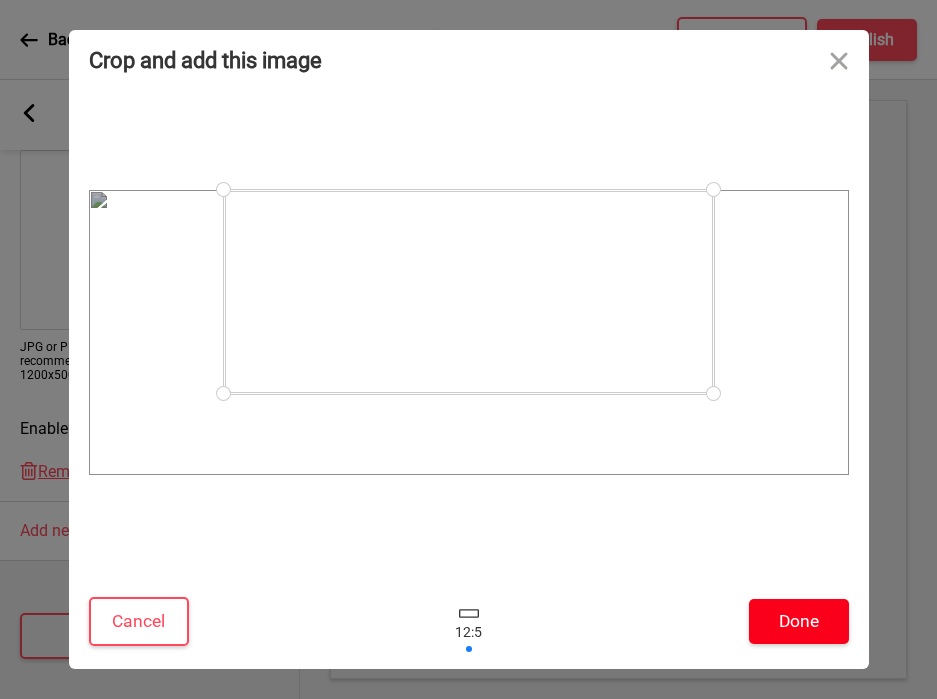 click on "Done" at bounding box center (799, 621) 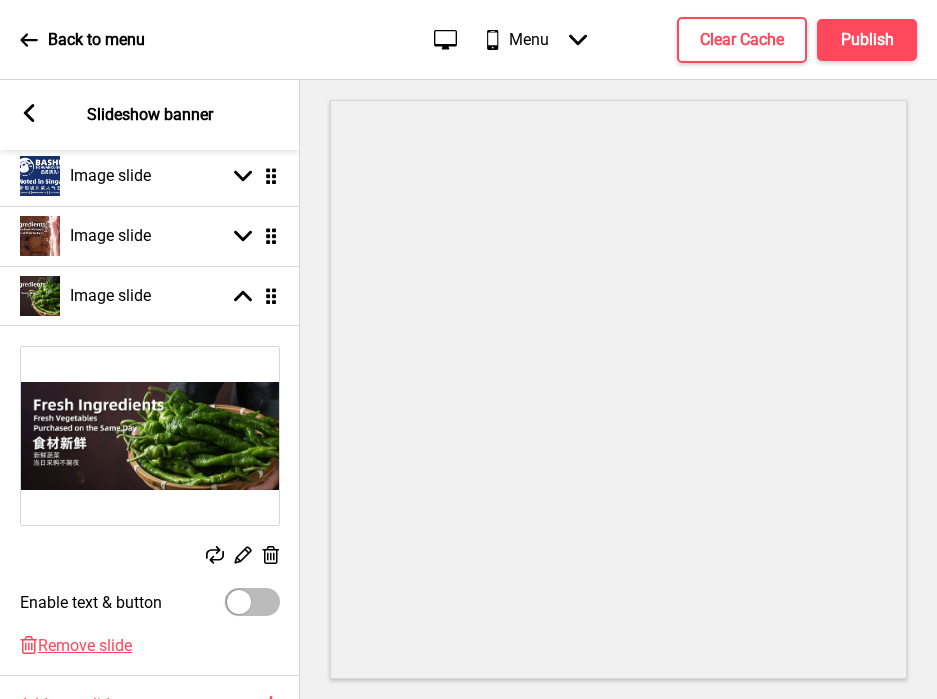 scroll, scrollTop: 0, scrollLeft: 0, axis: both 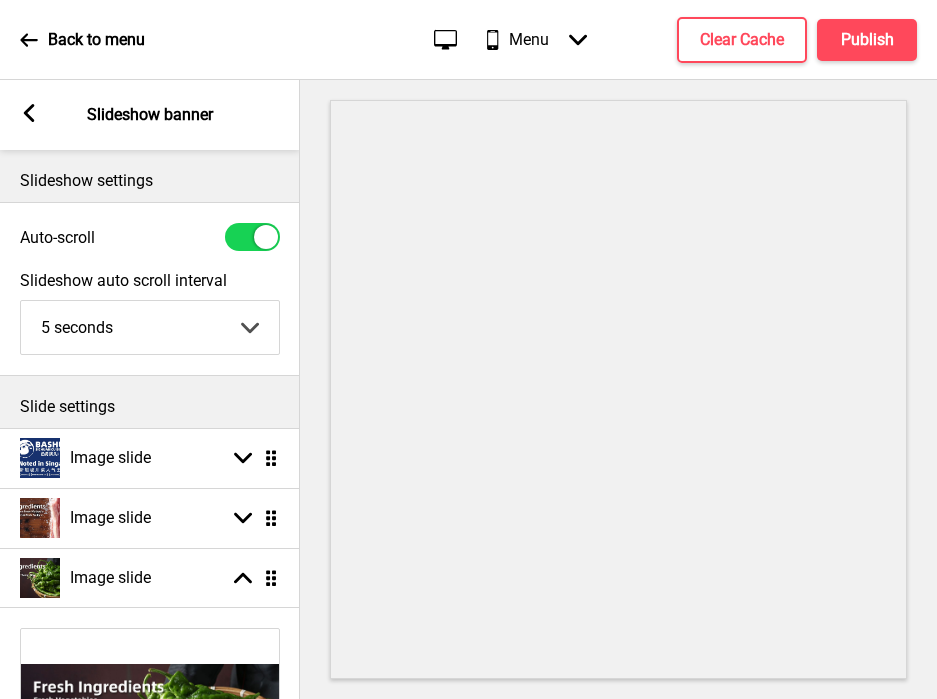 click 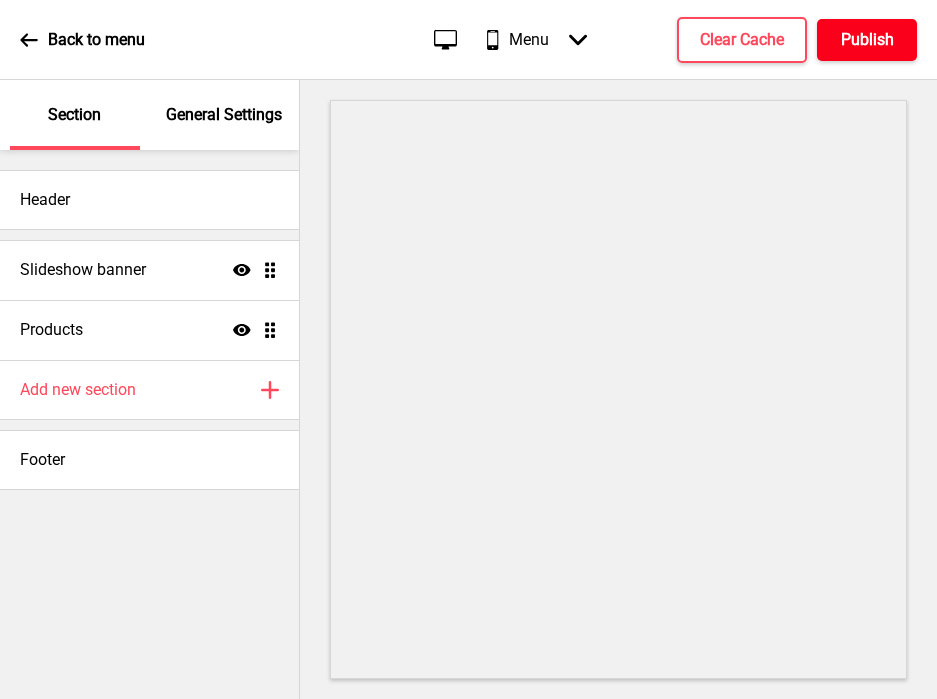 click on "Publish" at bounding box center [867, 40] 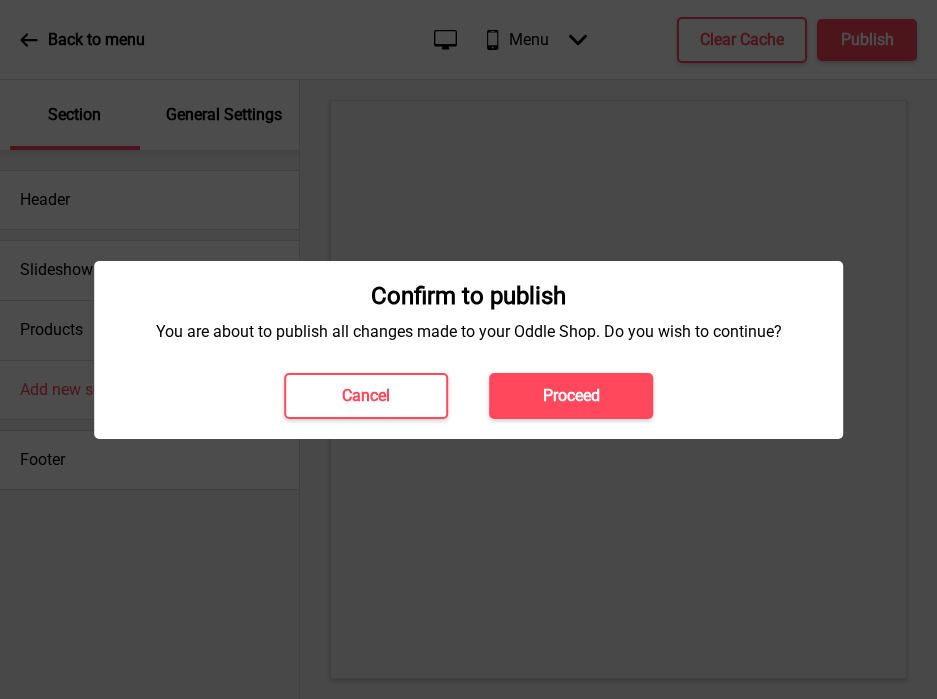 click on "Proceed" at bounding box center (571, 396) 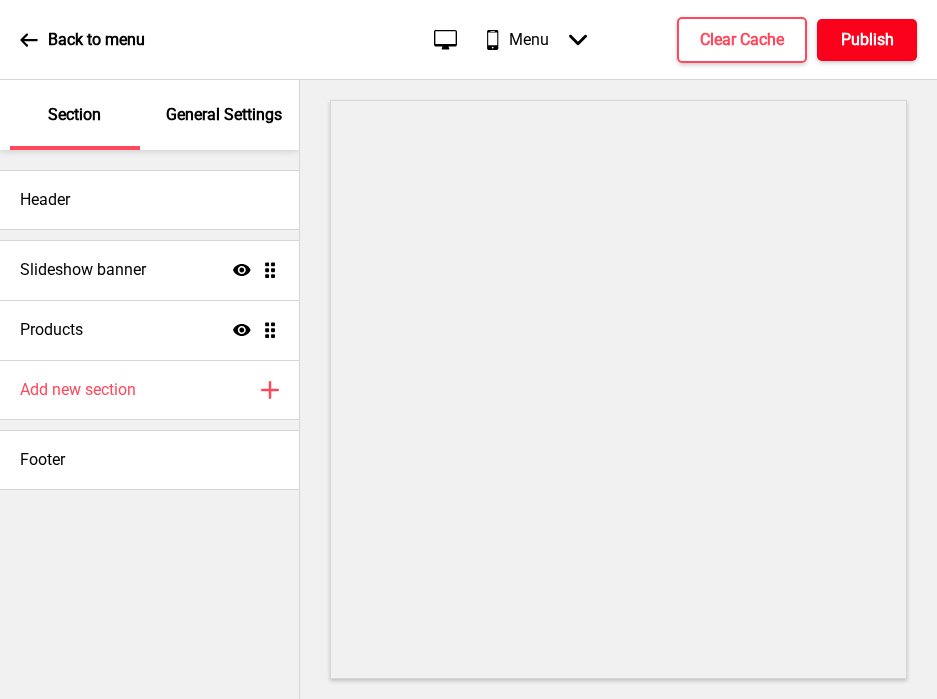 click on "Publish" at bounding box center (867, 40) 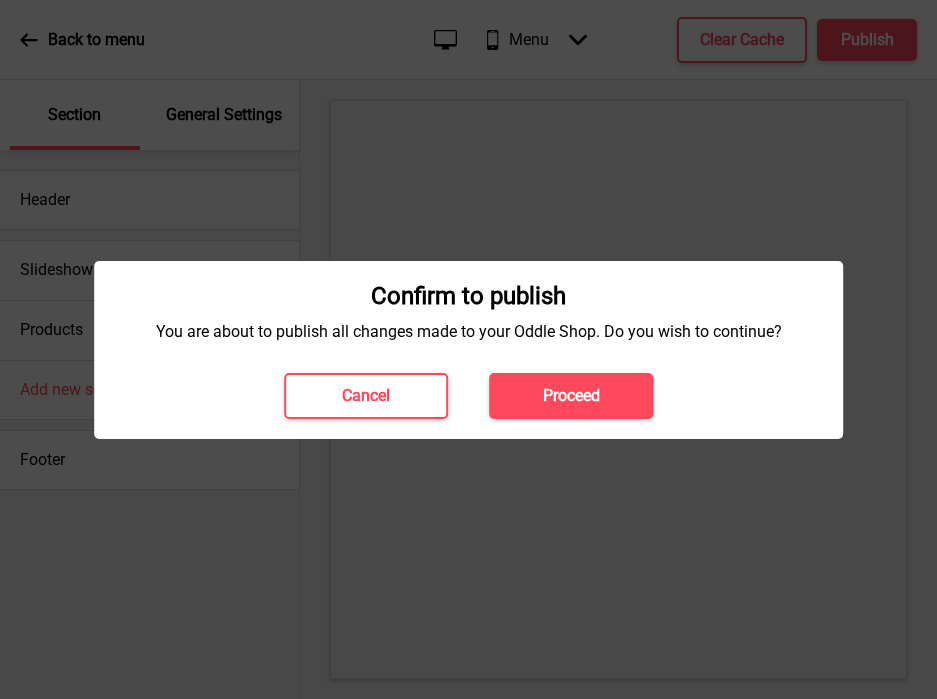 click on "Proceed" at bounding box center [571, 396] 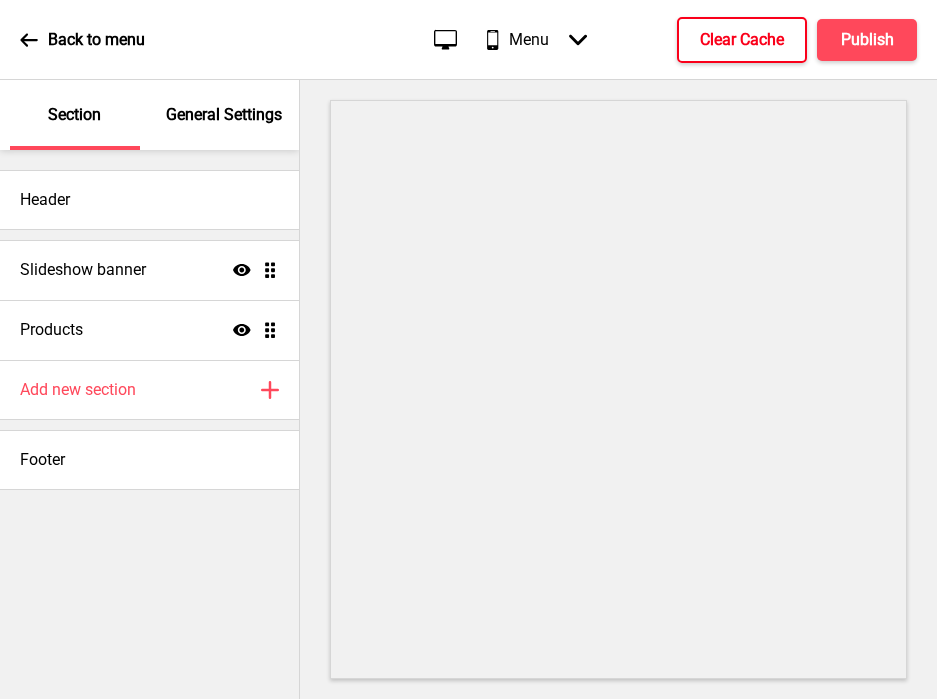click on "Clear Cache" at bounding box center (742, 40) 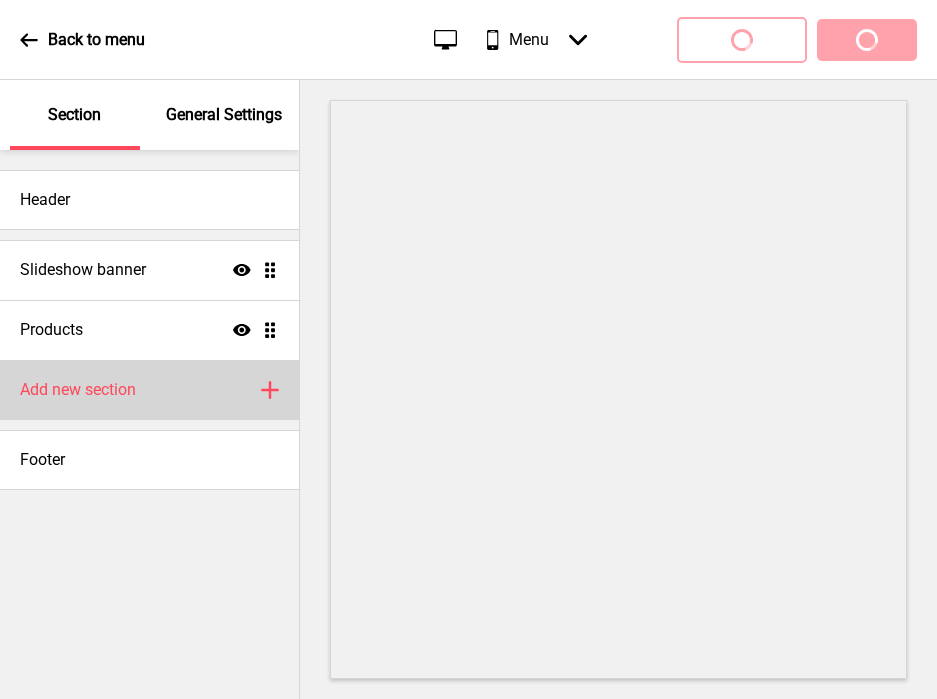 click on "Add new section Plus" at bounding box center (149, 390) 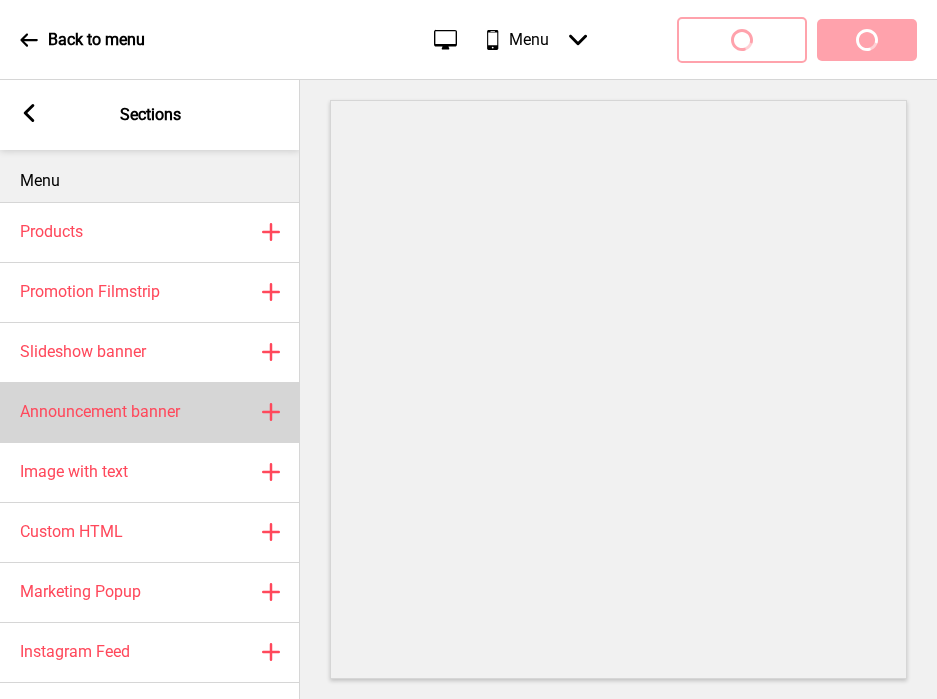 click on "Announcement banner" at bounding box center [100, 412] 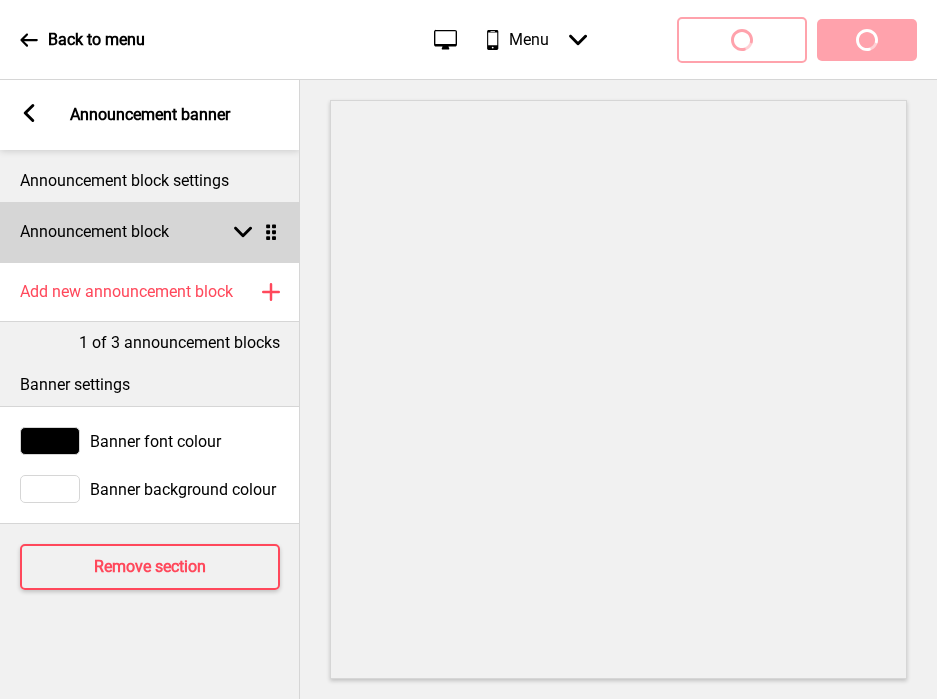 click on "Announcement block" at bounding box center (94, 232) 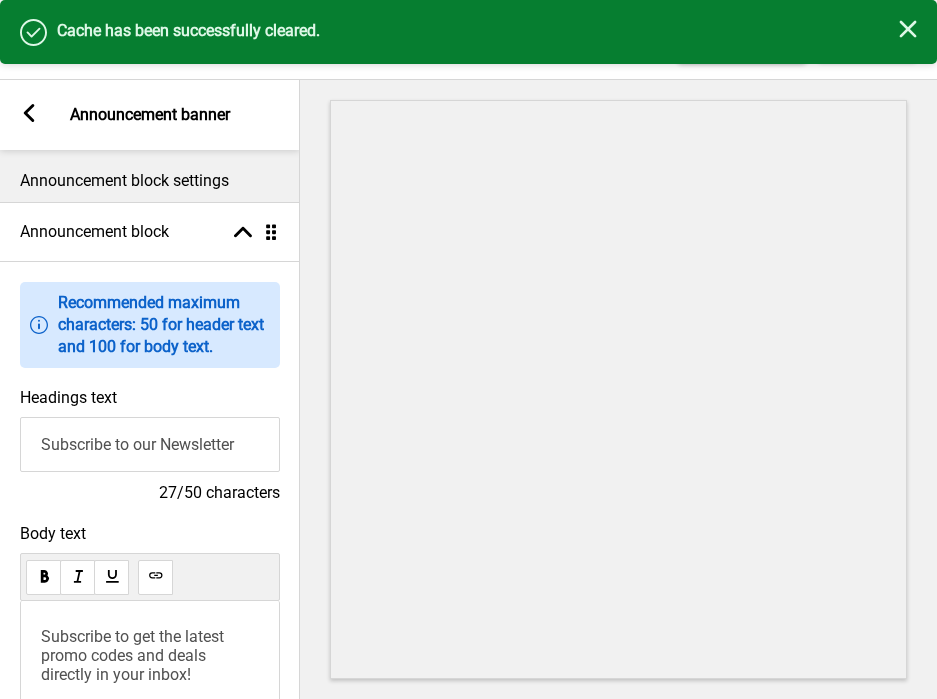 click on "Subscribe to our Newsletter" at bounding box center (150, 444) 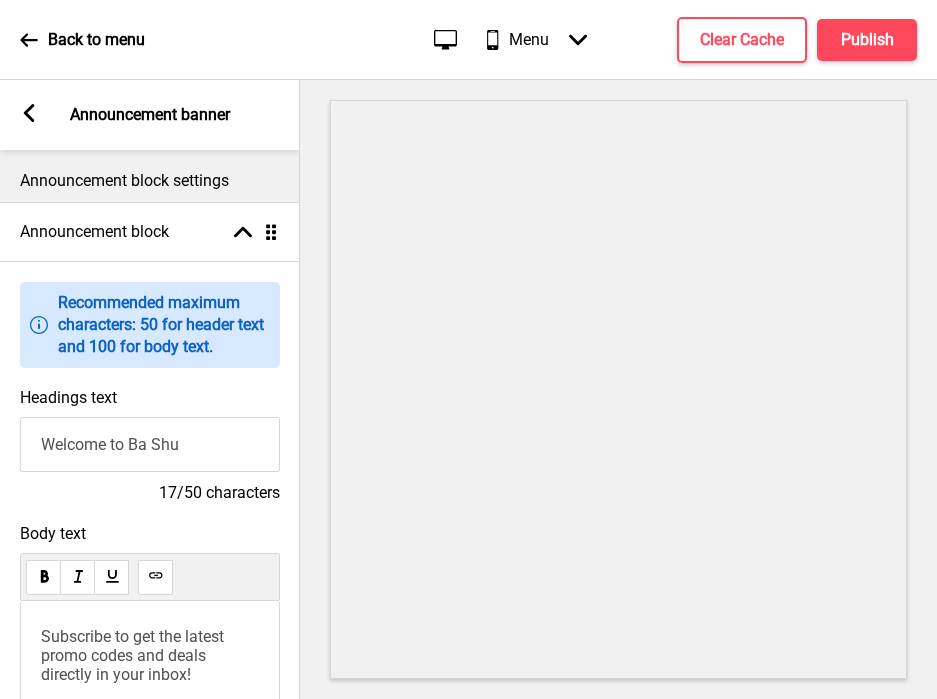 type on "Welcome to Ba Shu Sichuan Restaurant" 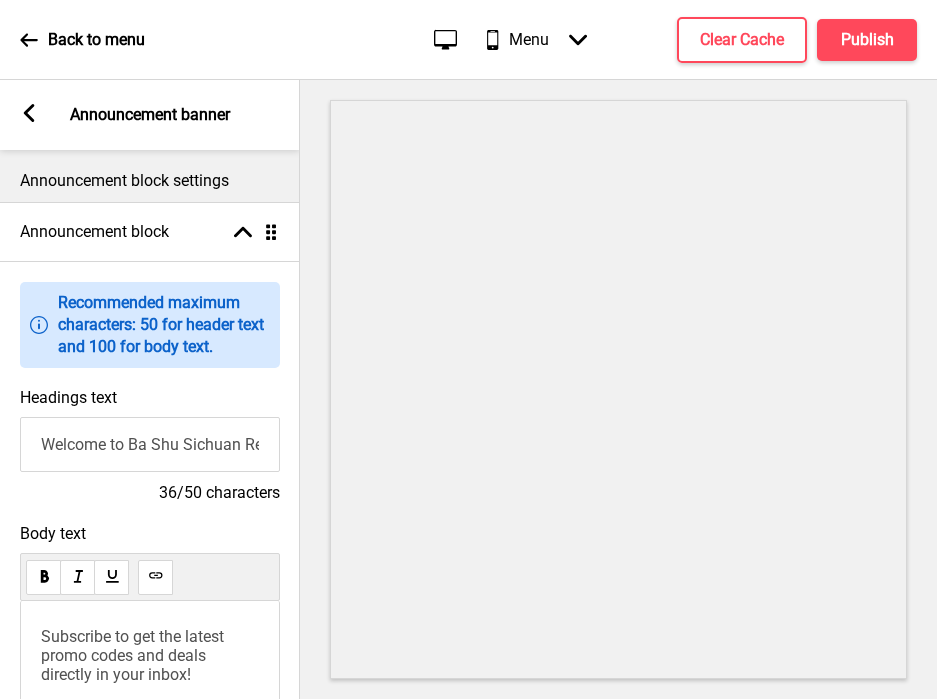 scroll, scrollTop: 169, scrollLeft: 0, axis: vertical 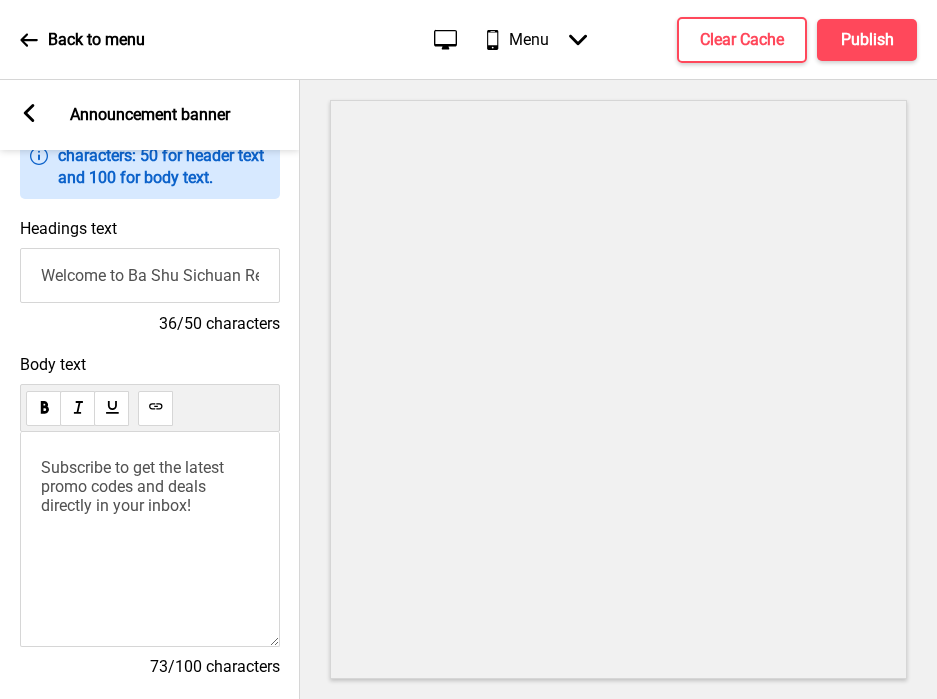 click on "Subscribe to get the latest promo codes and deals directly in your inbox!" at bounding box center (134, 486) 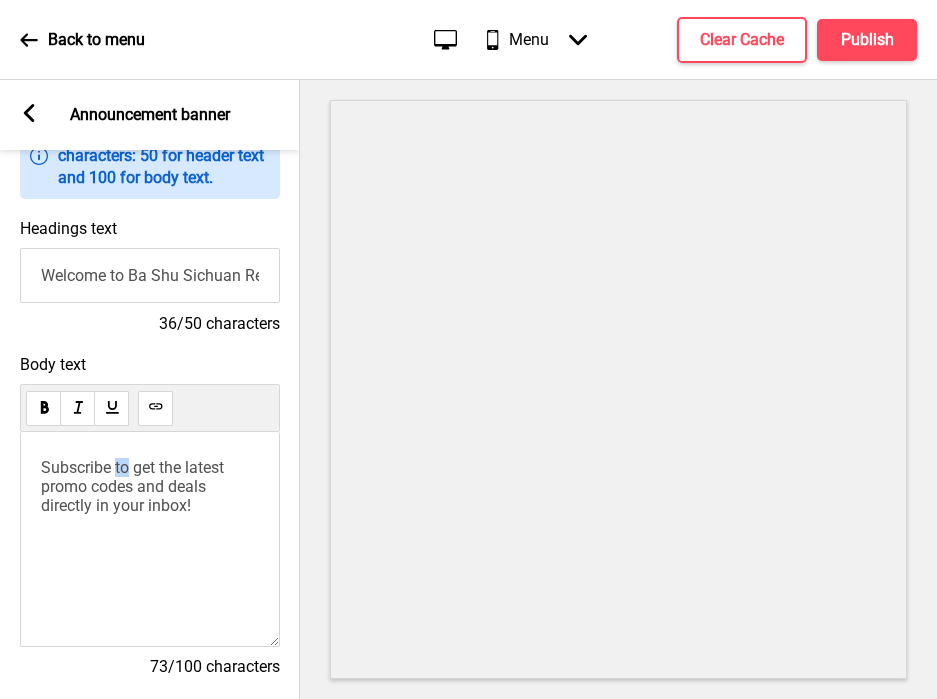 click on "Subscribe to get the latest promo codes and deals directly in your inbox!" at bounding box center (134, 486) 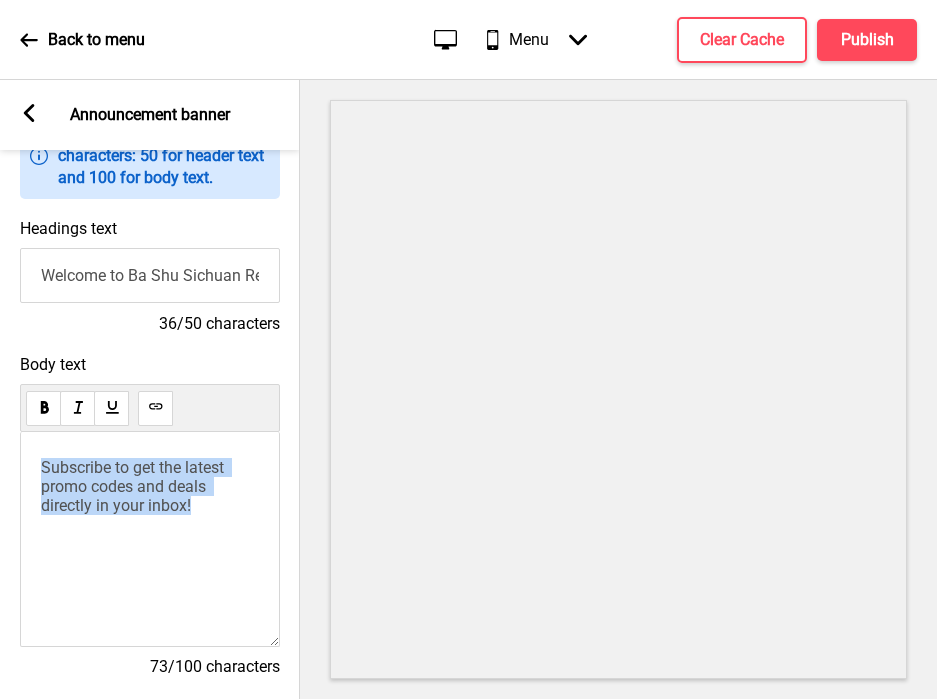 click on "Subscribe to get the latest promo codes and deals directly in your inbox!" at bounding box center [134, 486] 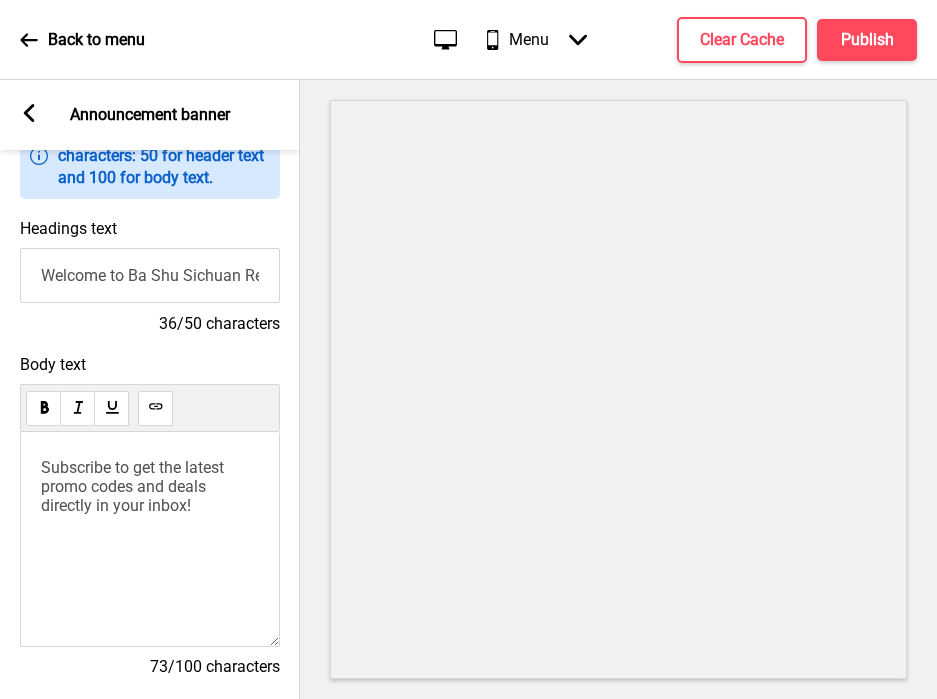 type 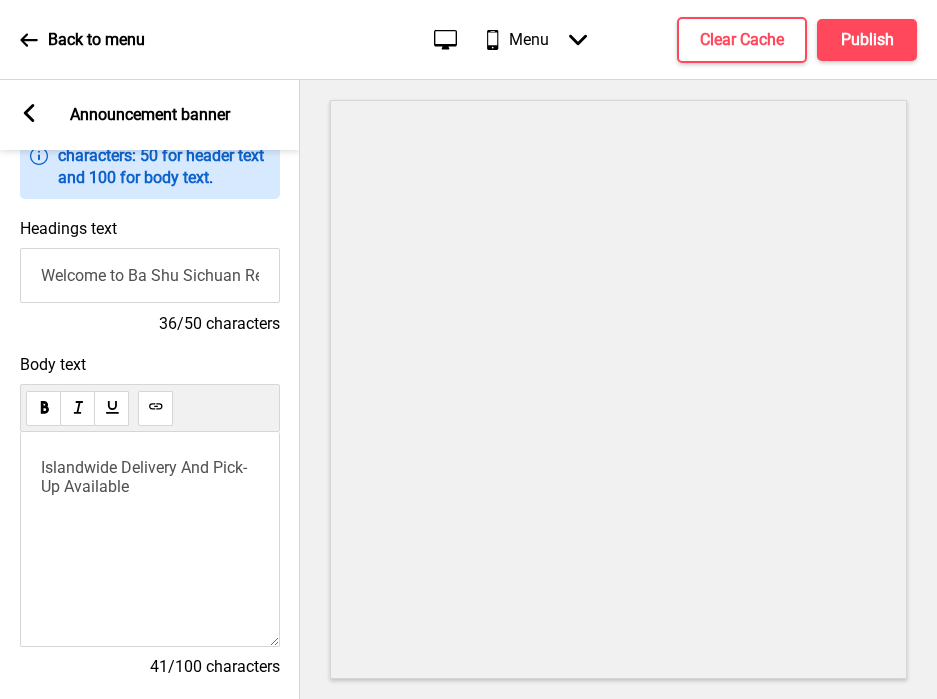 click 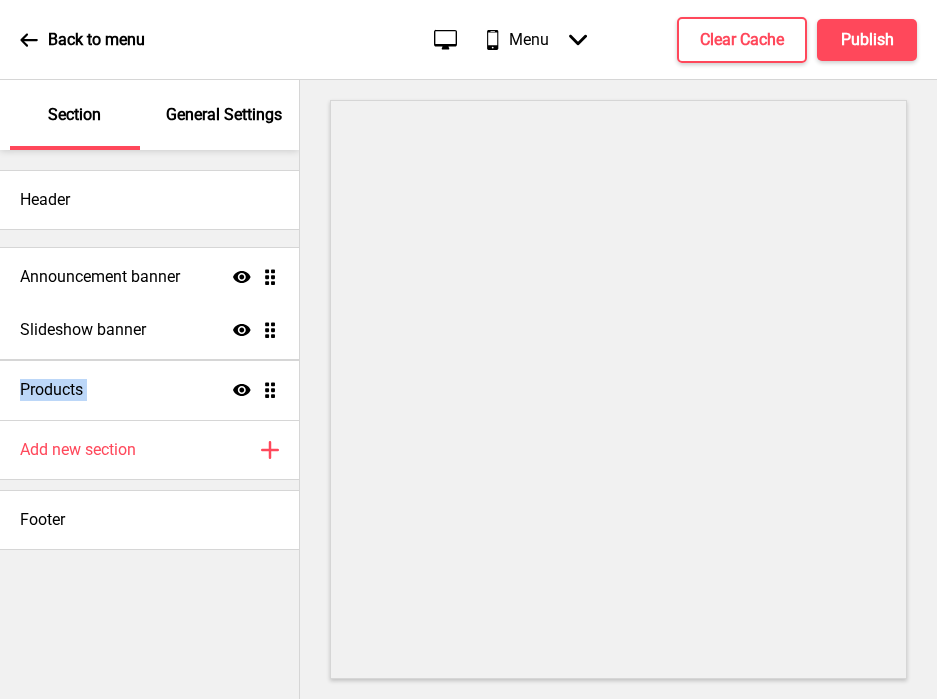 drag, startPoint x: 270, startPoint y: 389, endPoint x: 261, endPoint y: 276, distance: 113.35784 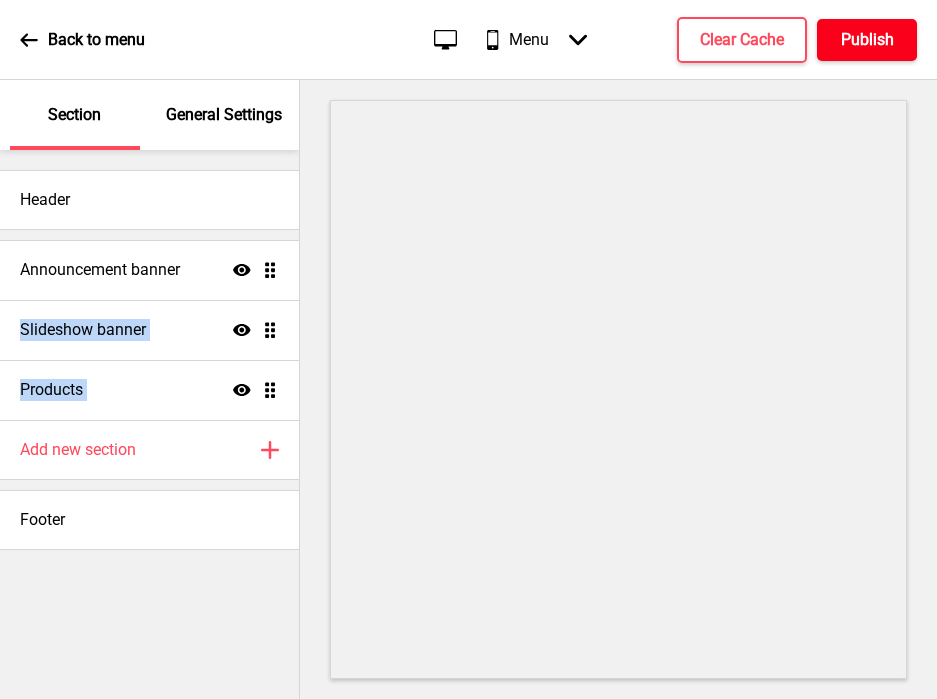 click on "Publish" at bounding box center (867, 40) 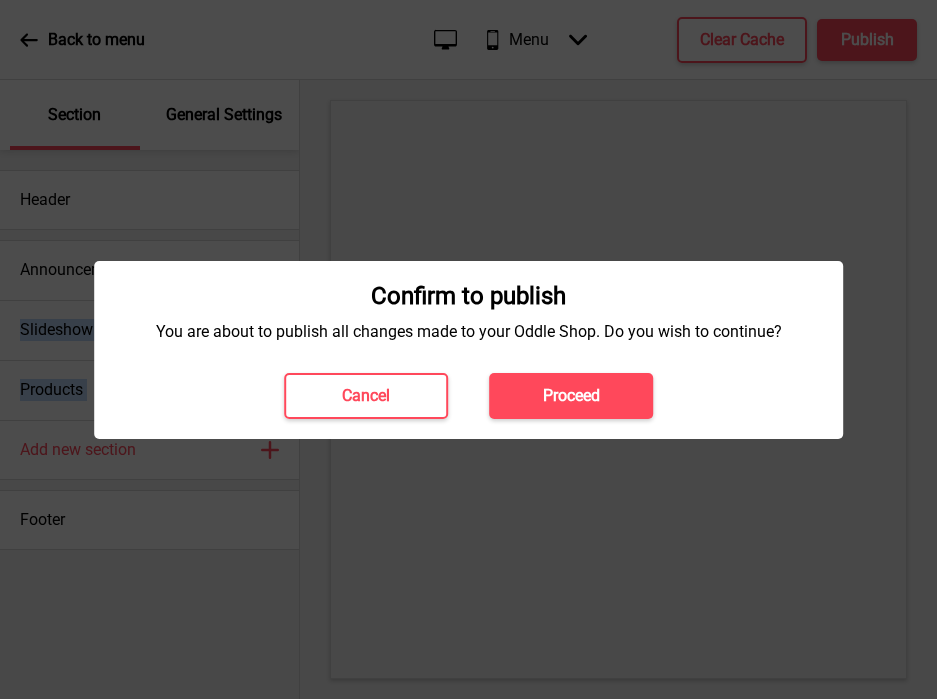 click on "Proceed" at bounding box center (571, 396) 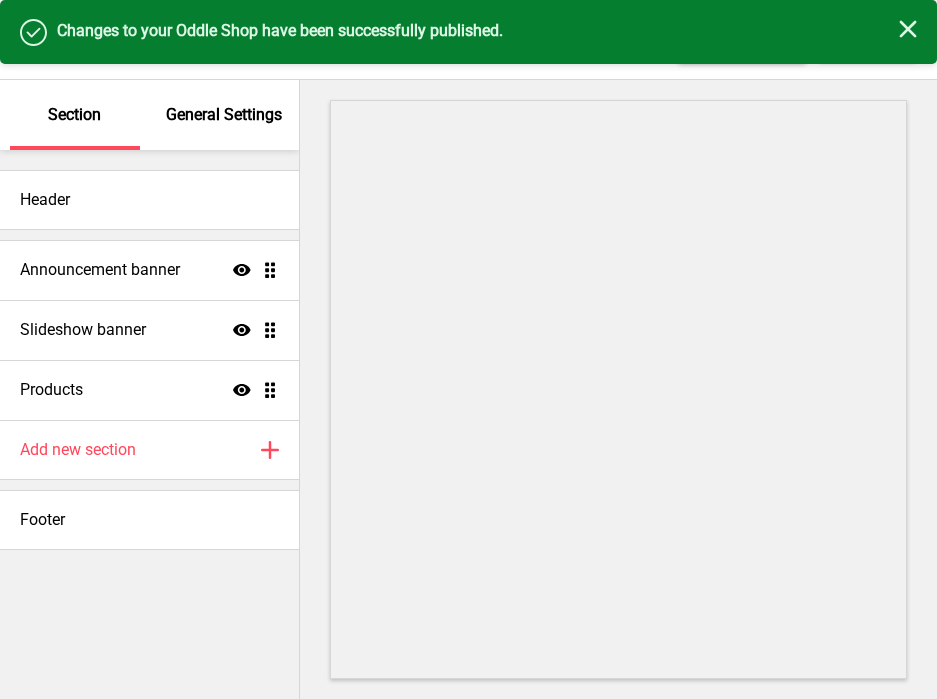 click at bounding box center [618, 389] 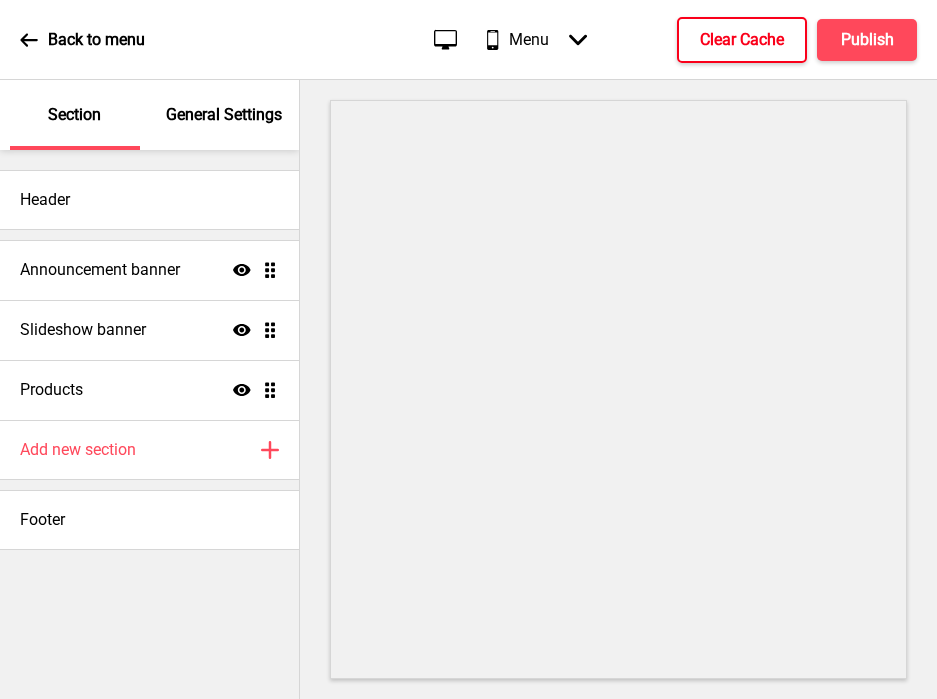 click on "Clear Cache" at bounding box center [742, 40] 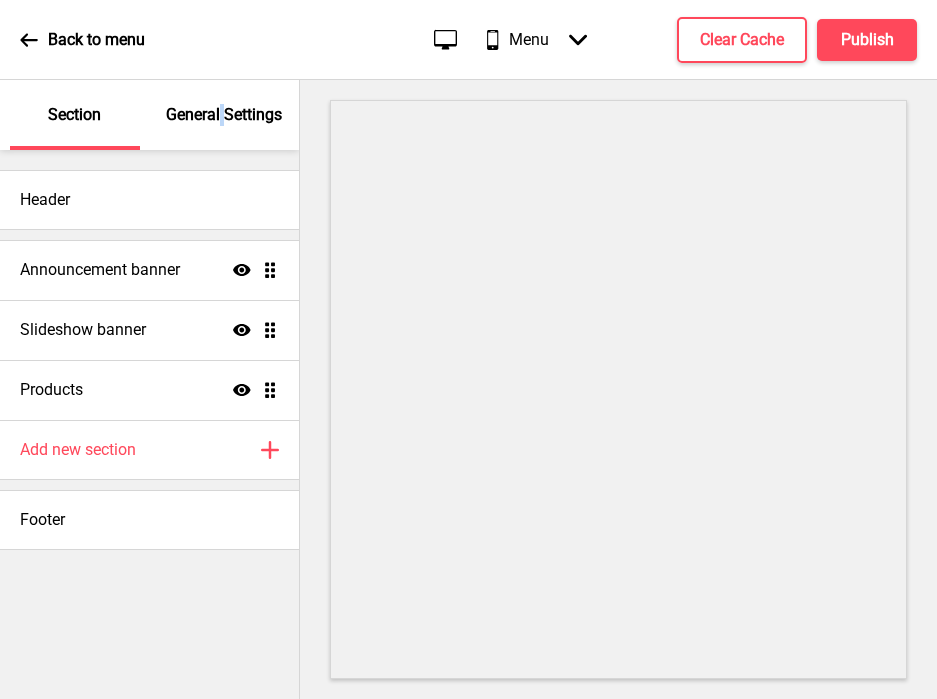 click on "General Settings" at bounding box center [224, 115] 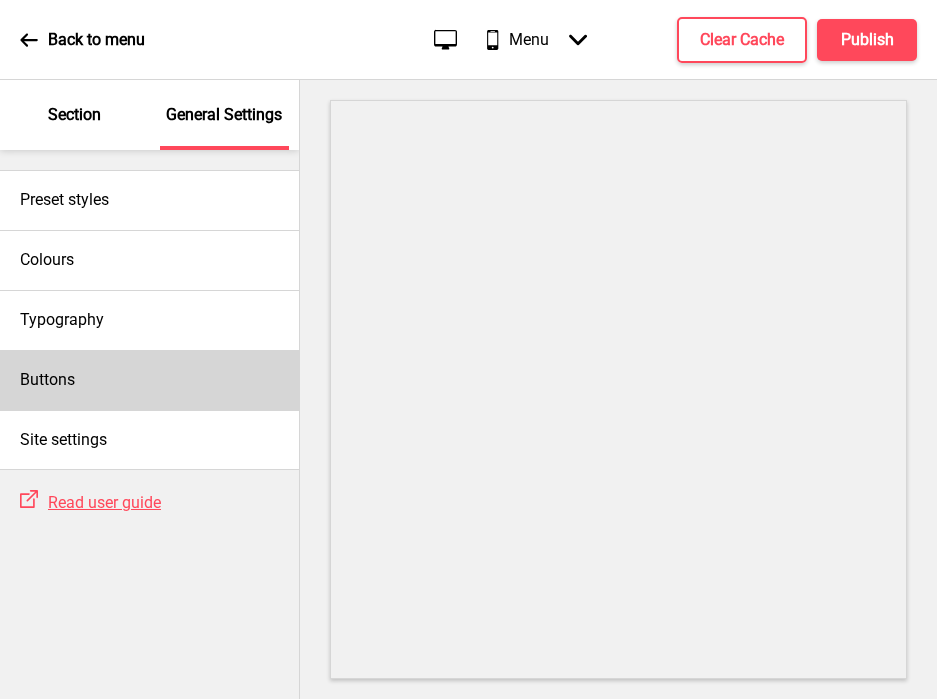 click on "Buttons" at bounding box center (149, 380) 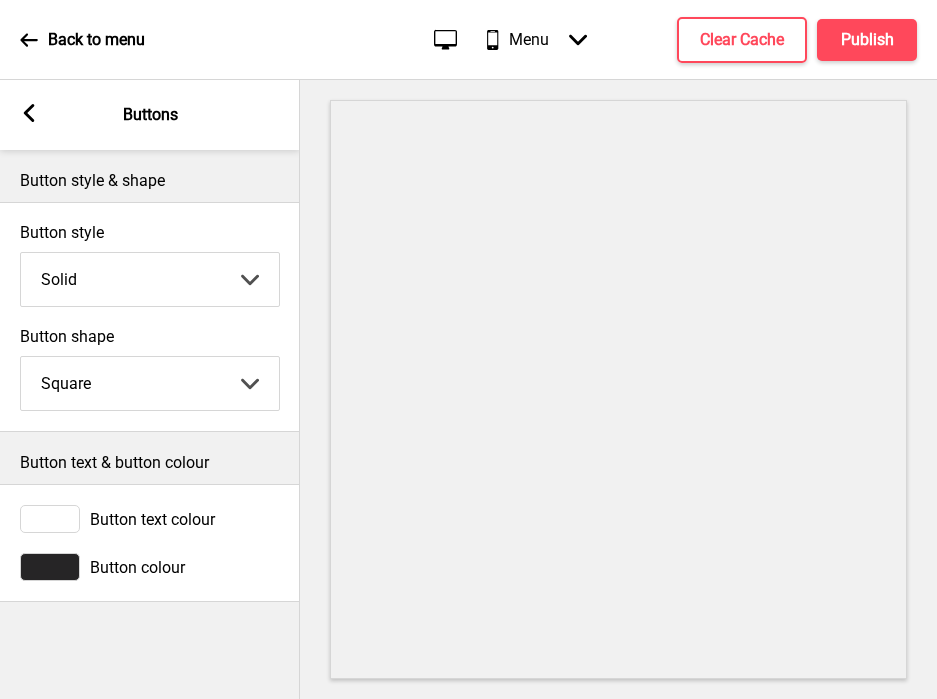 click at bounding box center [50, 567] 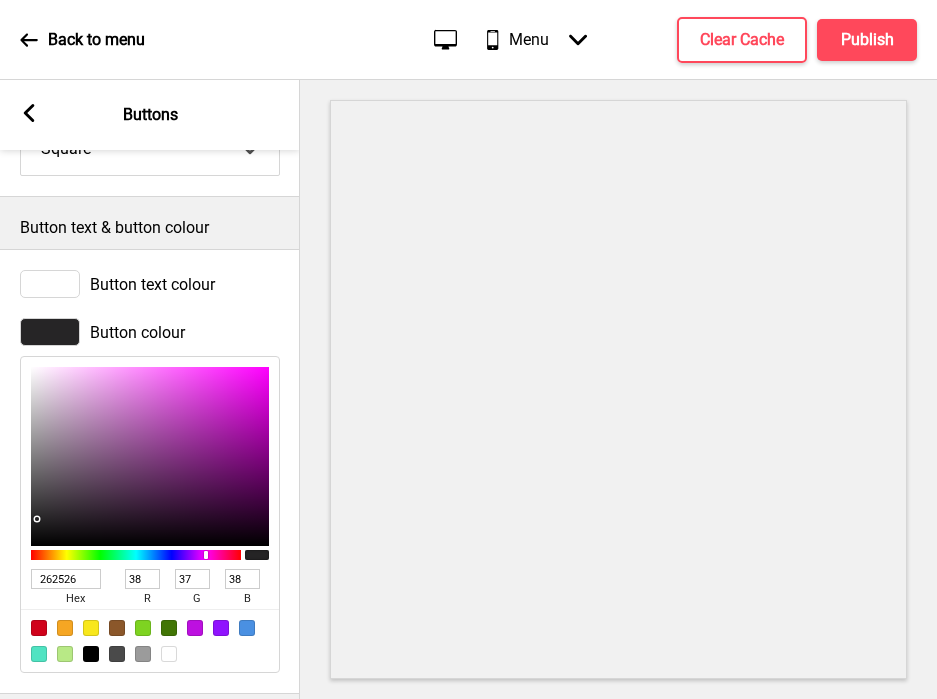 scroll, scrollTop: 249, scrollLeft: 0, axis: vertical 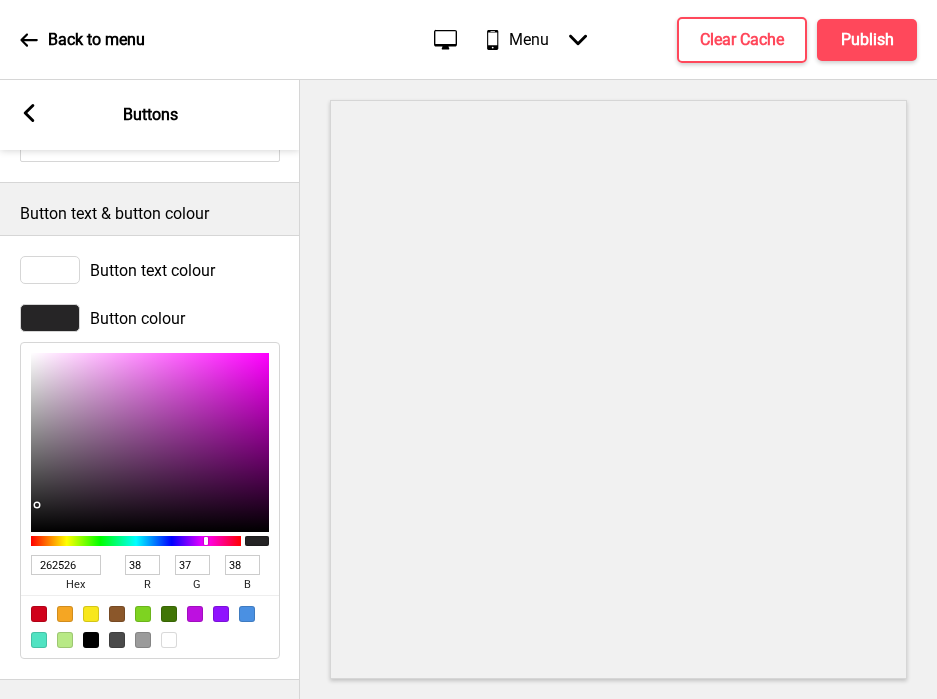 click on "262526" at bounding box center (66, 565) 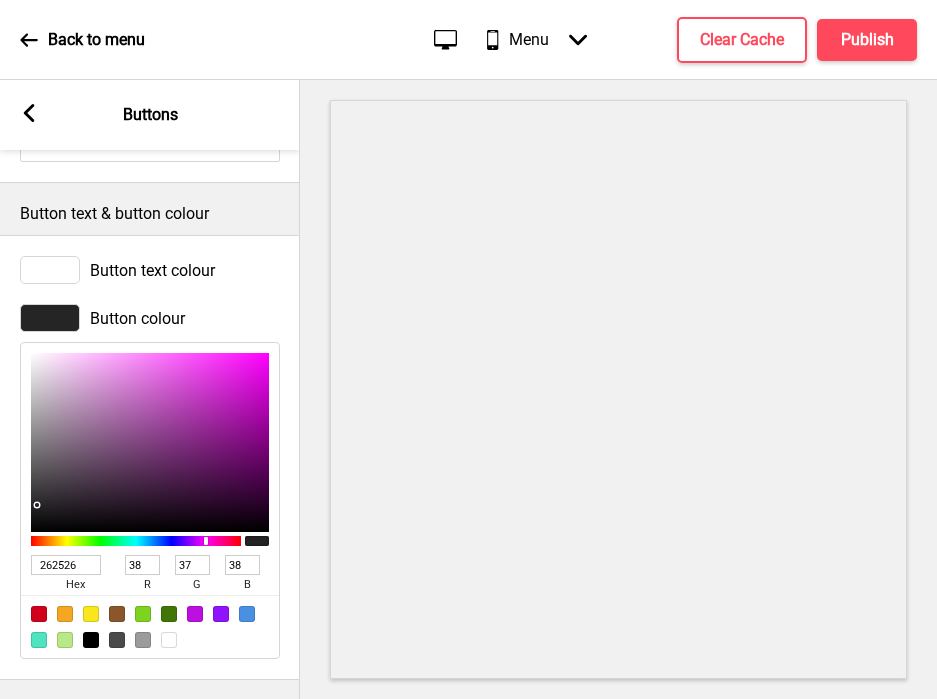 paste on "a40a0a" 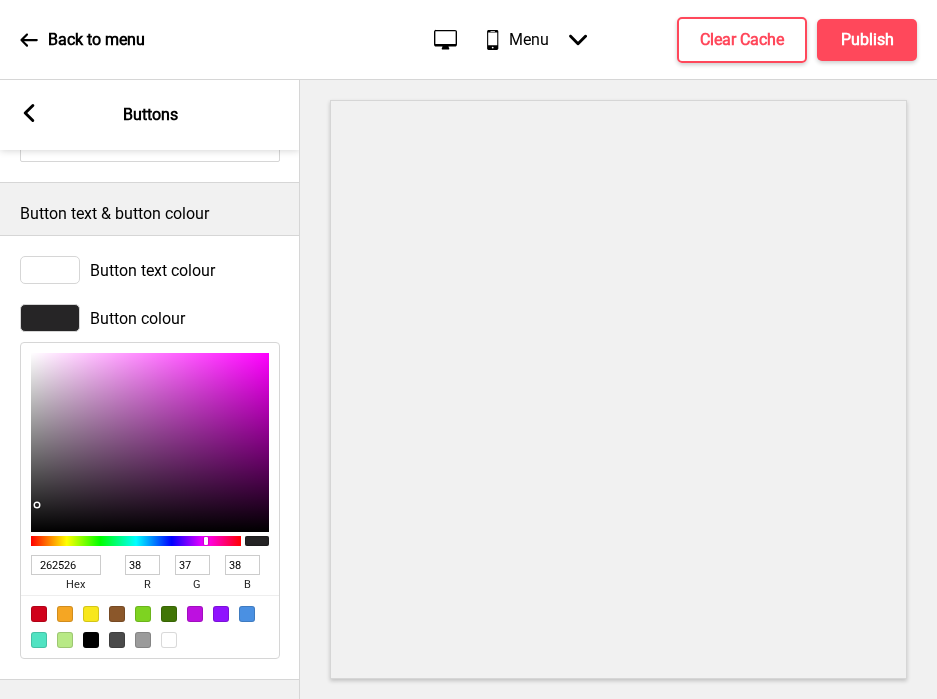 type on "a40a0a" 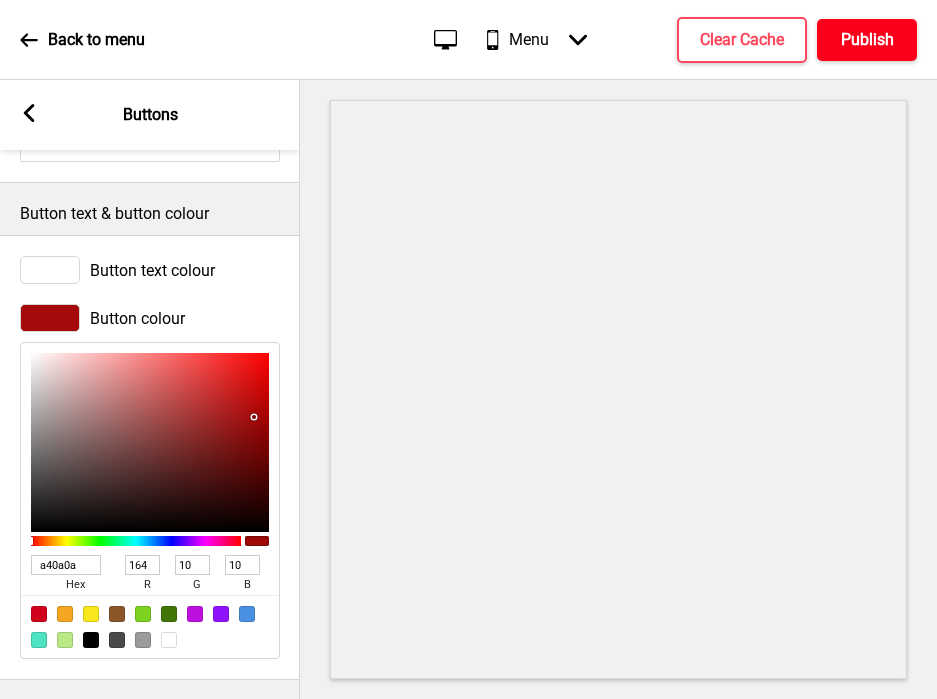 type on "A40A0A" 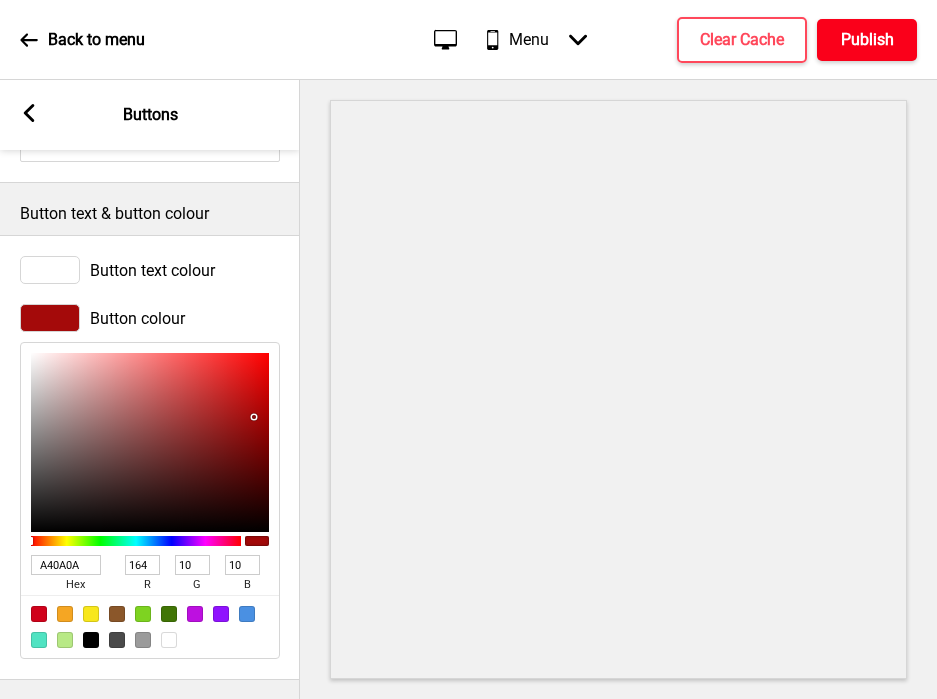 click on "Publish" at bounding box center [867, 40] 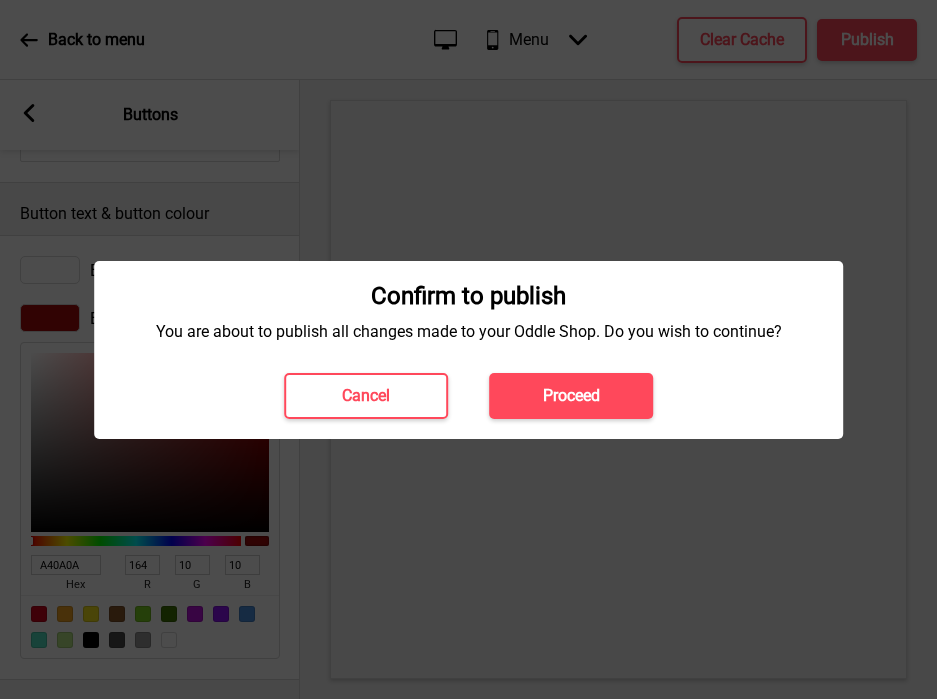 click on "Proceed" at bounding box center [571, 396] 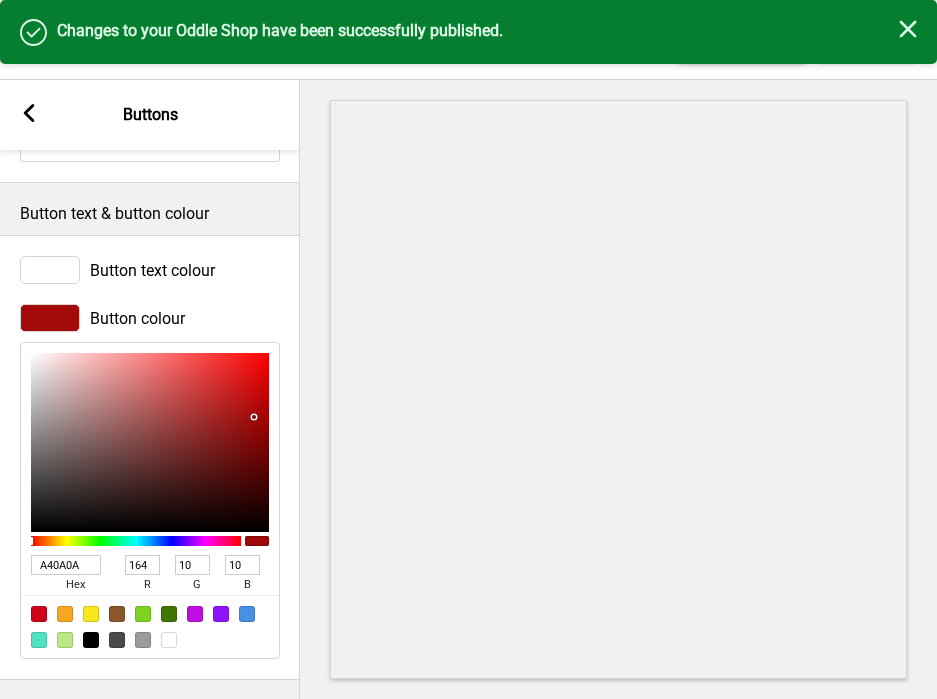click on "Close" 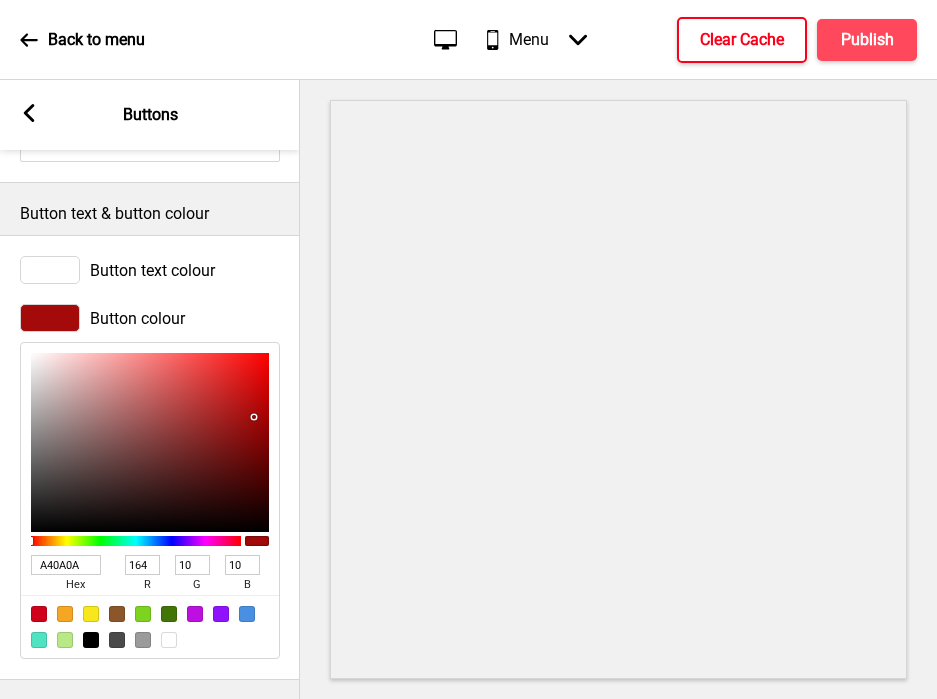 click on "Clear Cache" at bounding box center [742, 40] 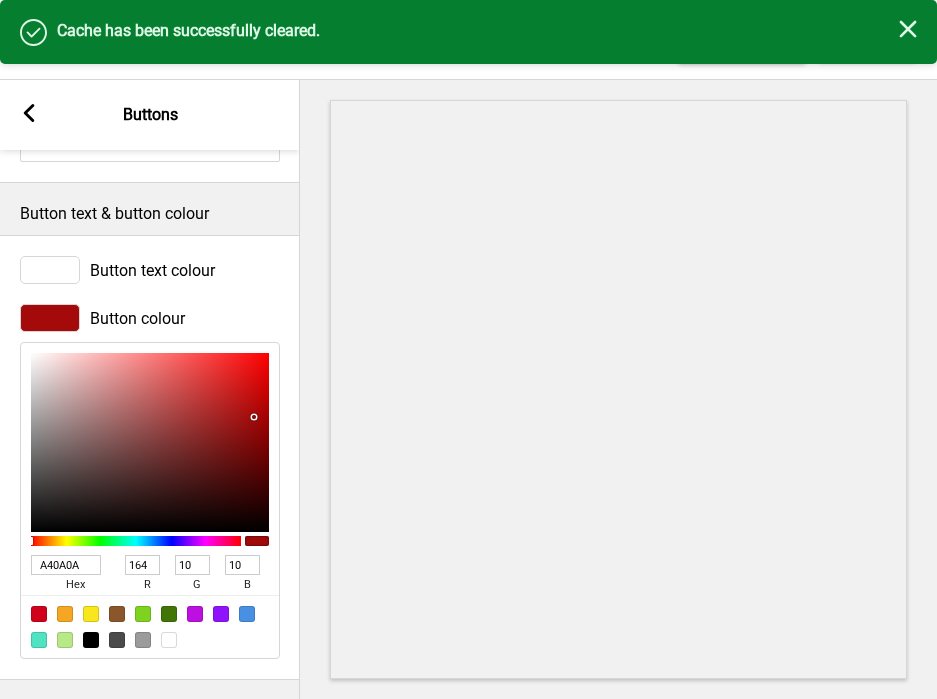click on "Close" 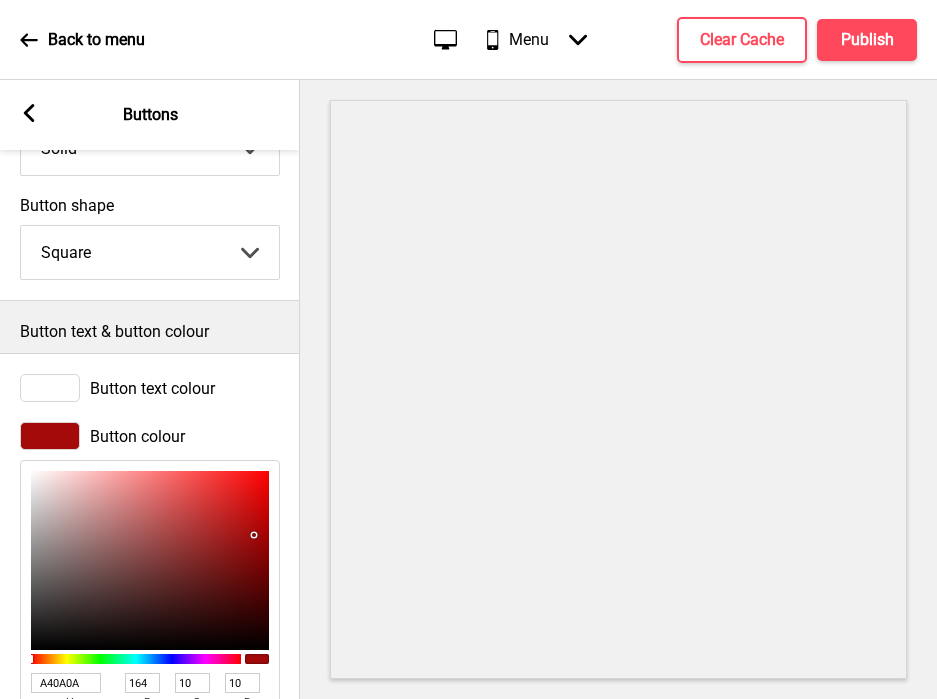 scroll, scrollTop: 0, scrollLeft: 0, axis: both 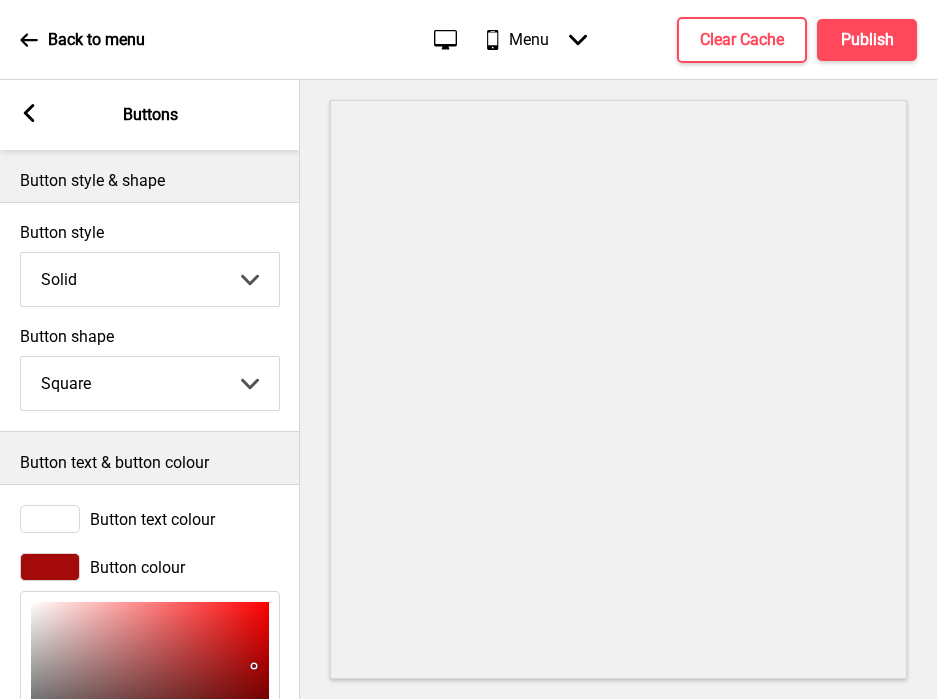 click 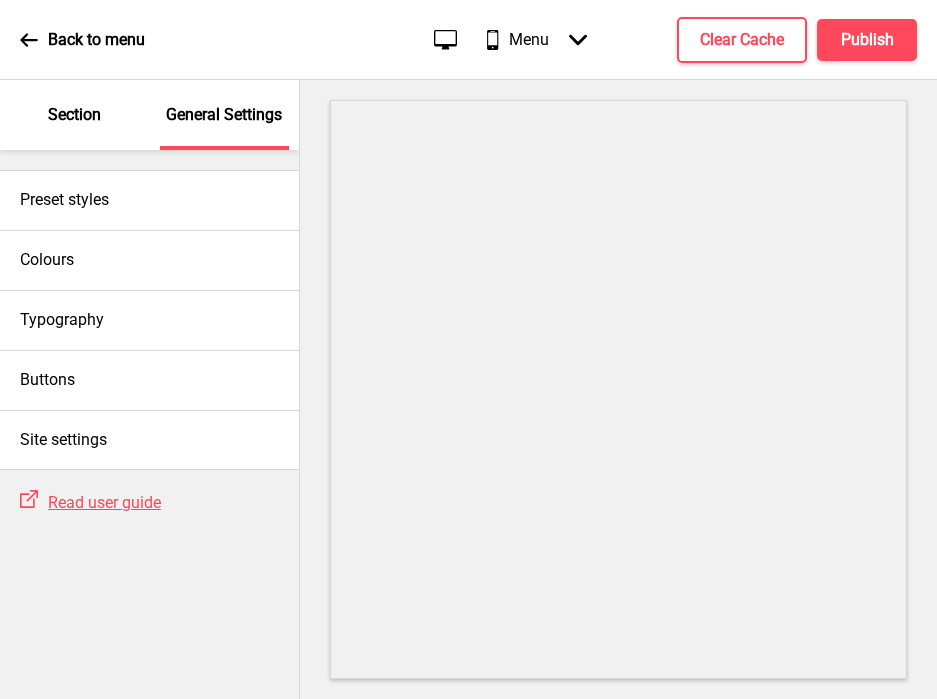 click on "Section" at bounding box center [75, 115] 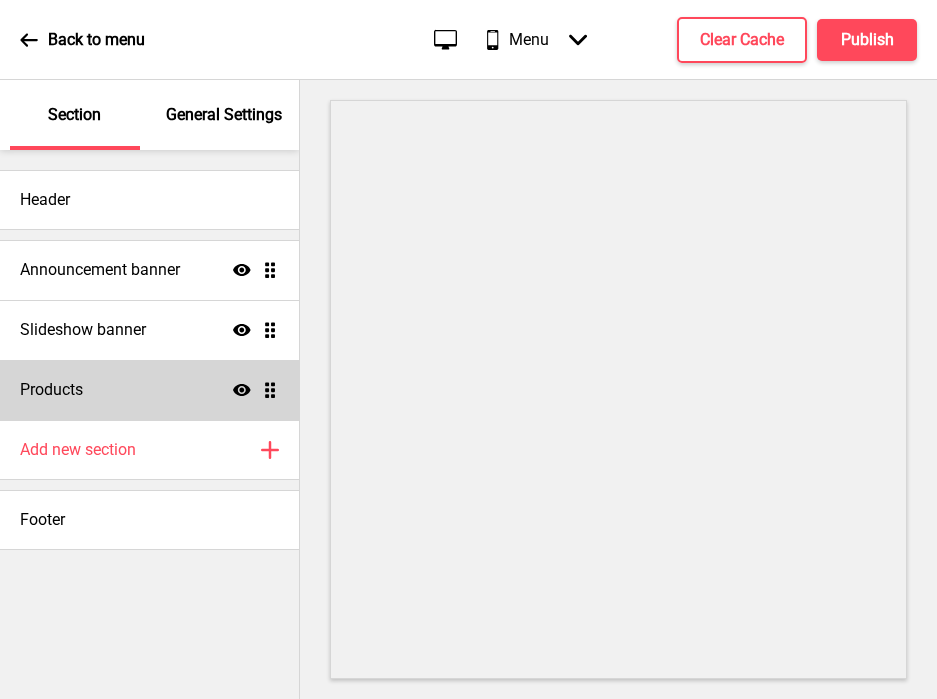 click on "Products Show Drag" at bounding box center [149, 390] 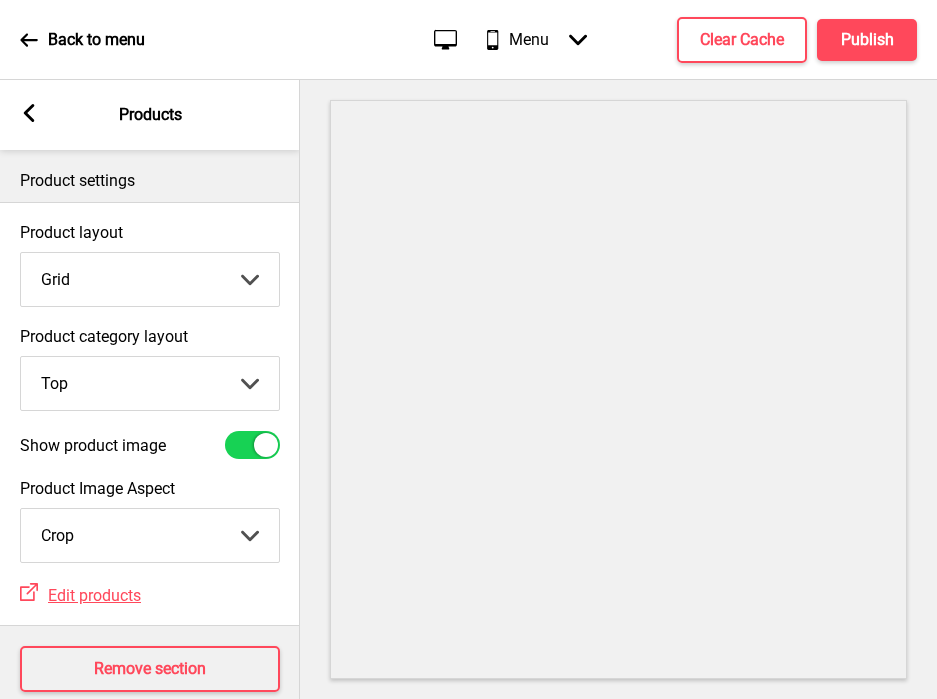 scroll, scrollTop: 10, scrollLeft: 0, axis: vertical 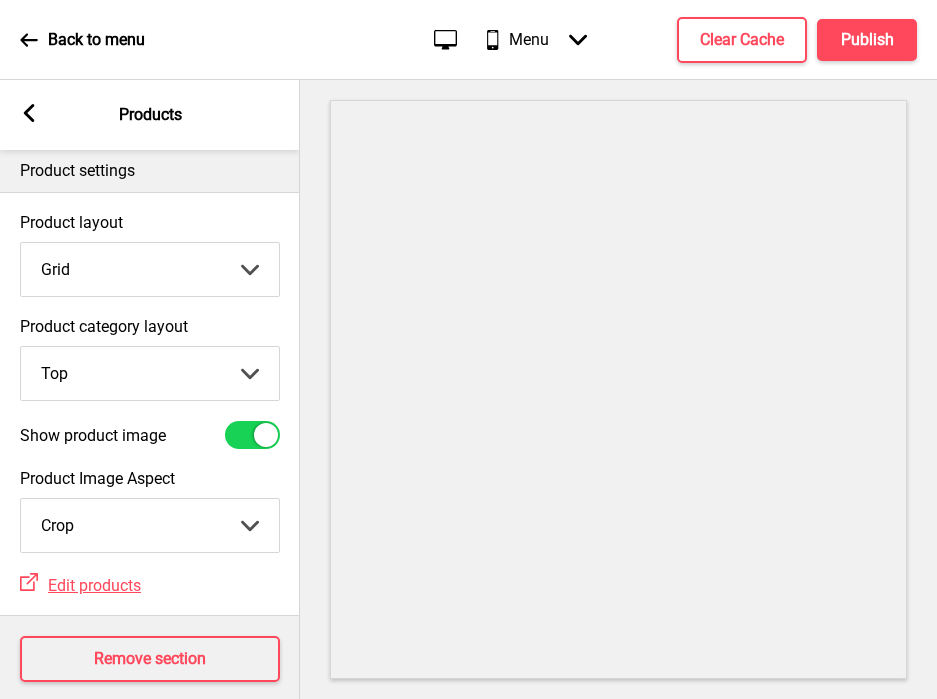 click at bounding box center (266, 435) 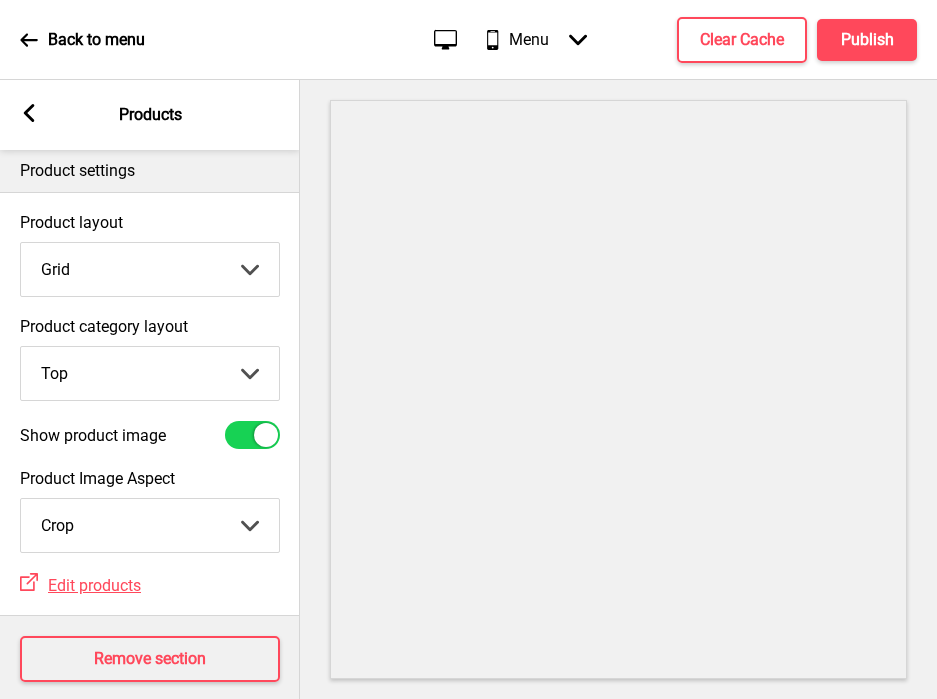 checkbox on "false" 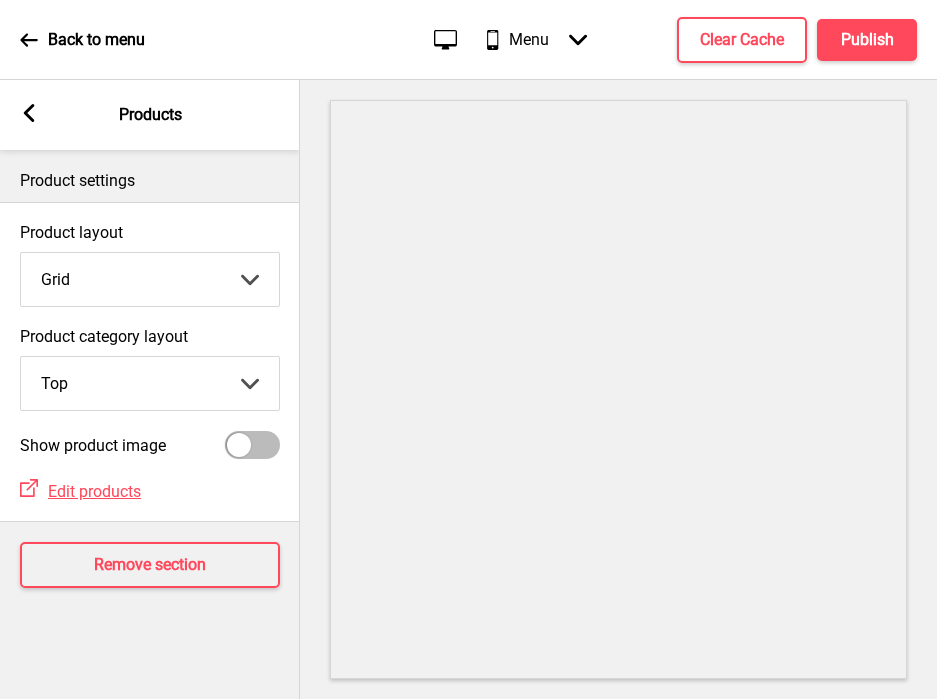 scroll, scrollTop: 0, scrollLeft: 0, axis: both 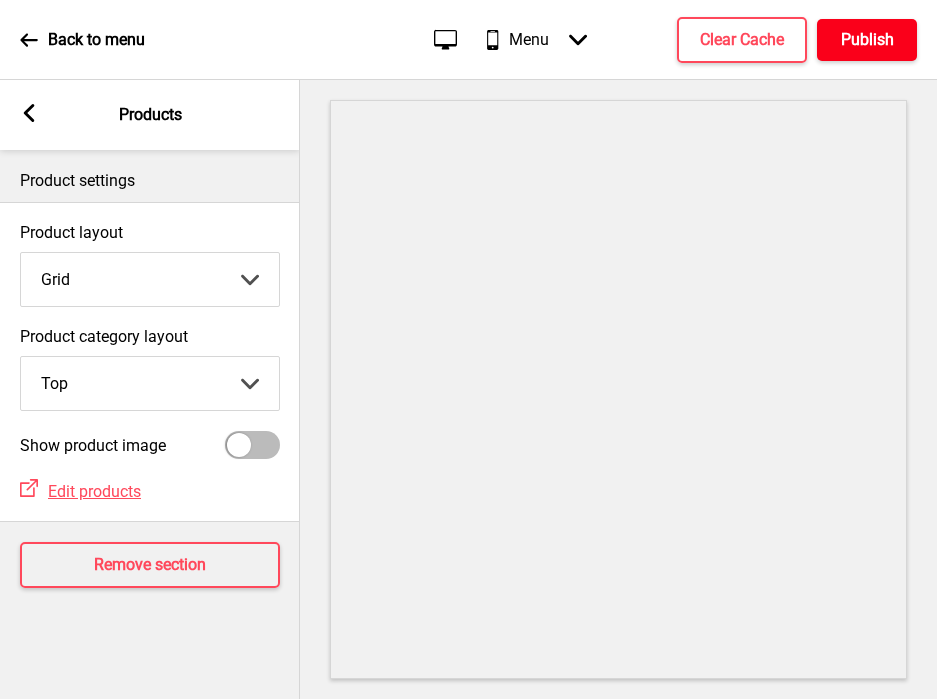 click on "Publish" at bounding box center [867, 40] 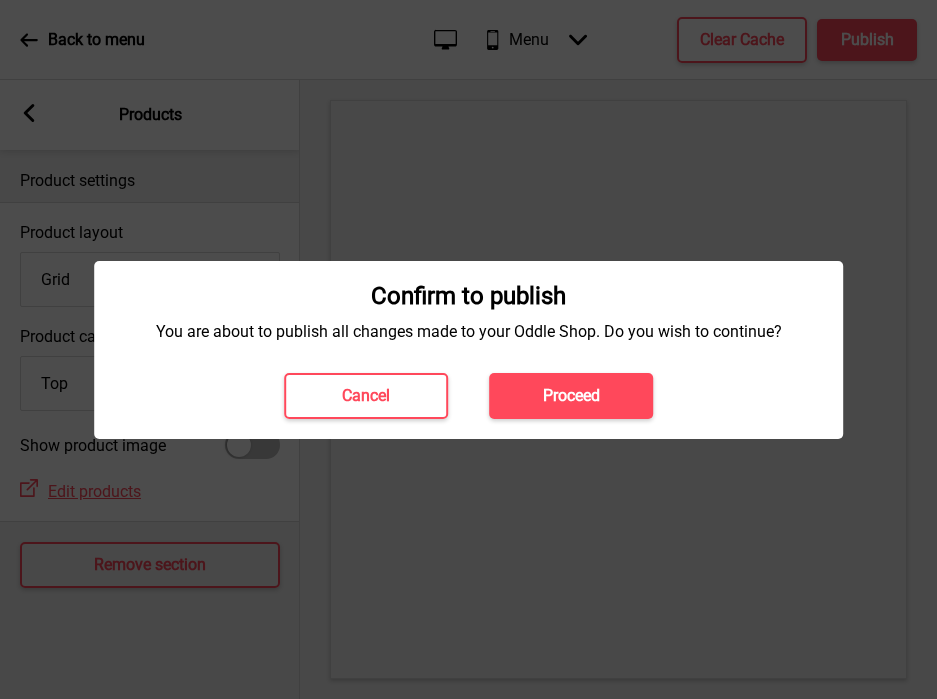 click on "Proceed" at bounding box center [571, 396] 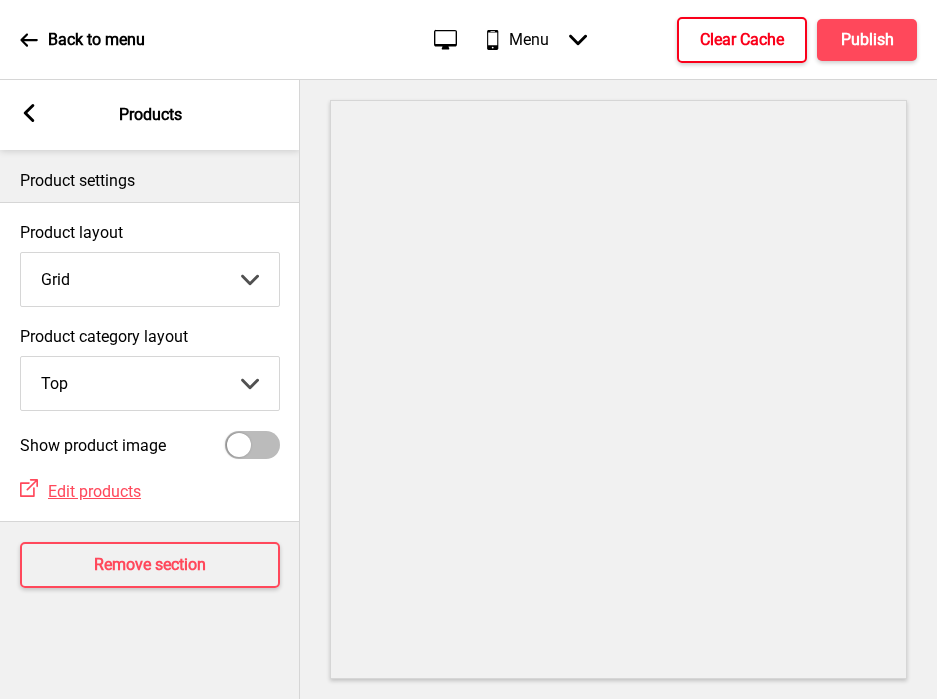 click on "Clear Cache" at bounding box center [742, 40] 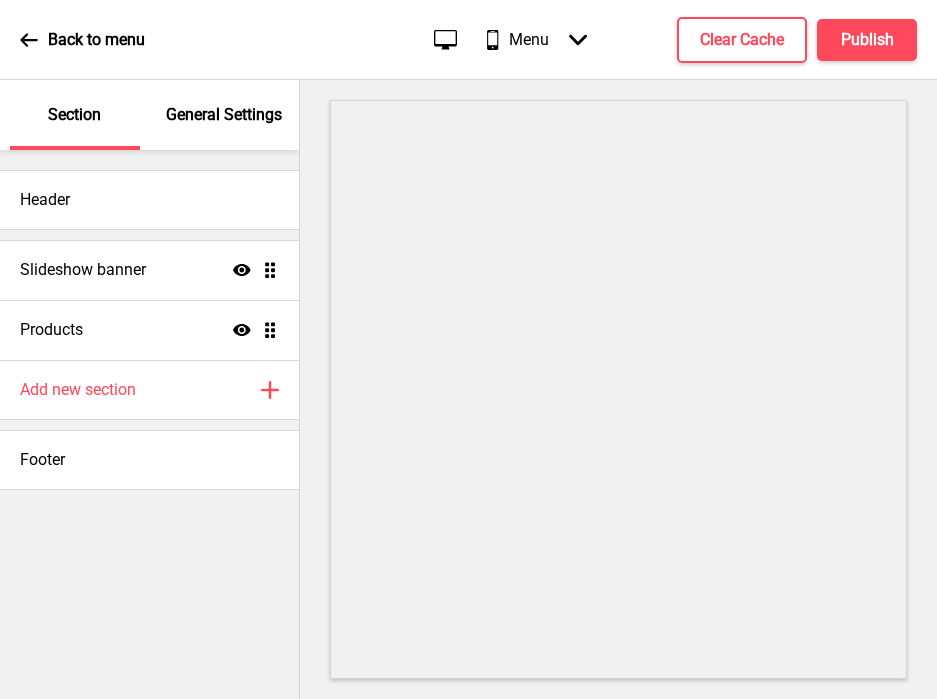 scroll, scrollTop: 0, scrollLeft: 0, axis: both 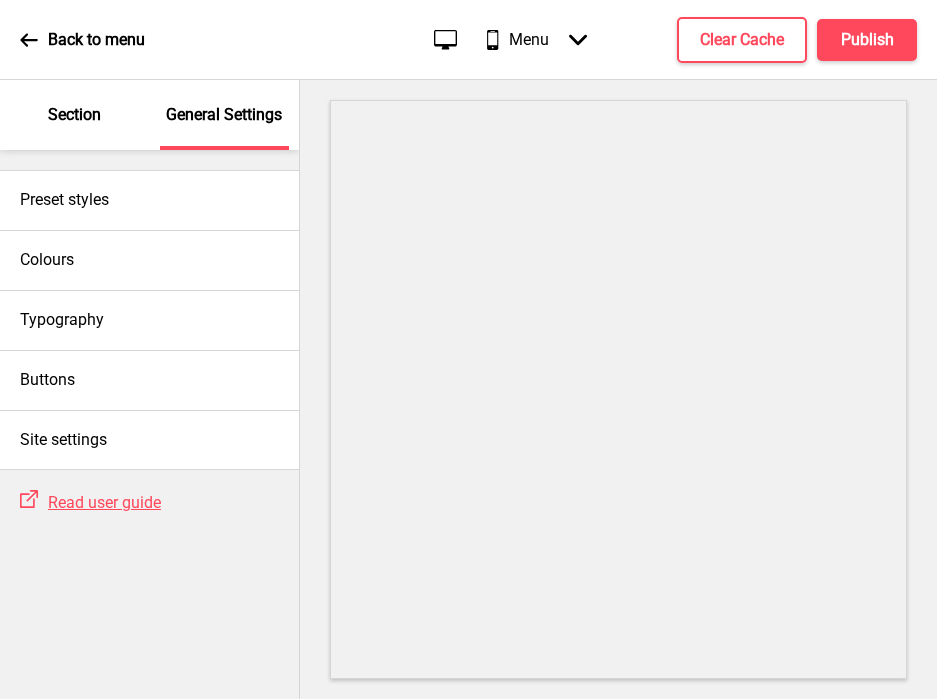 click on "Section" at bounding box center (74, 115) 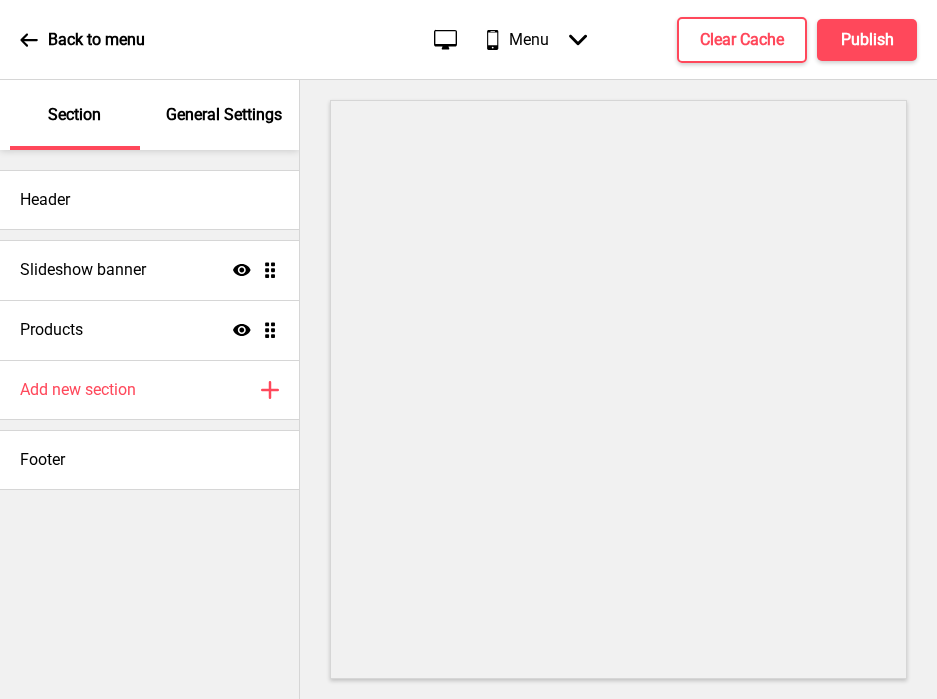 scroll, scrollTop: 0, scrollLeft: 0, axis: both 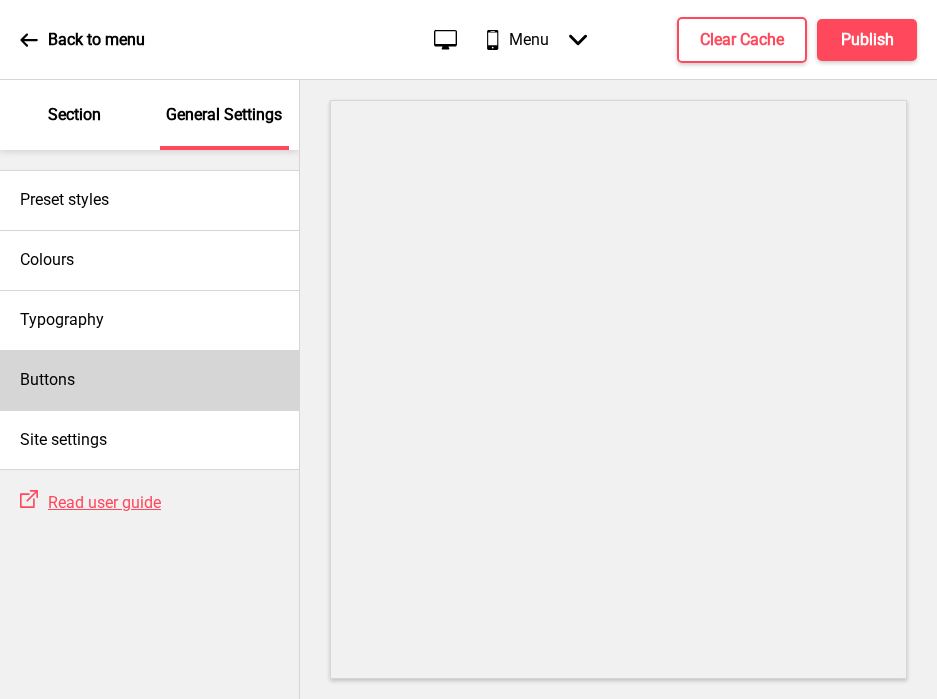 click on "Buttons" at bounding box center [149, 380] 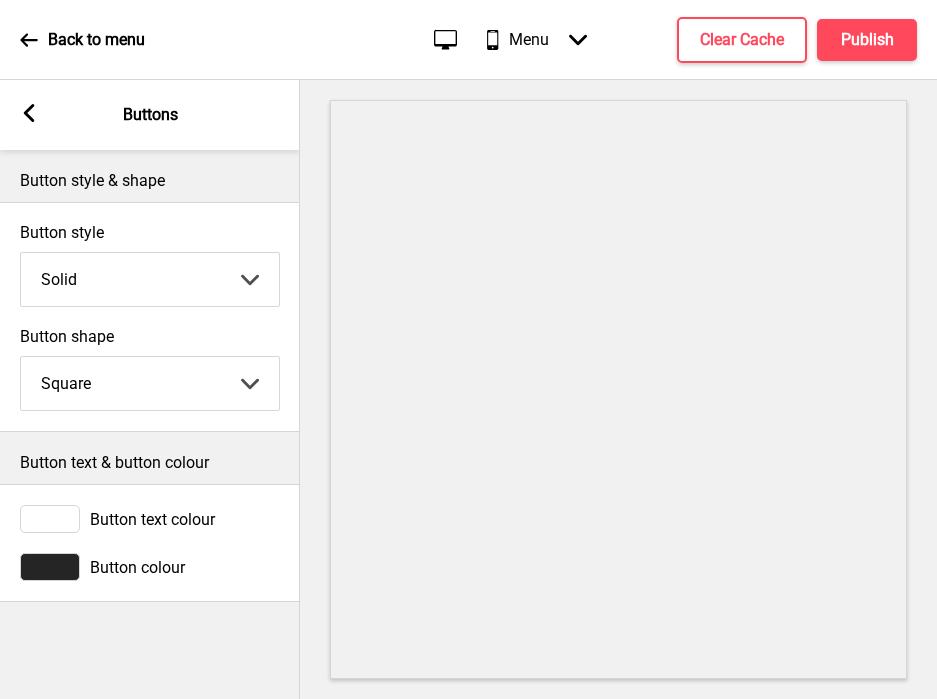 click at bounding box center [50, 567] 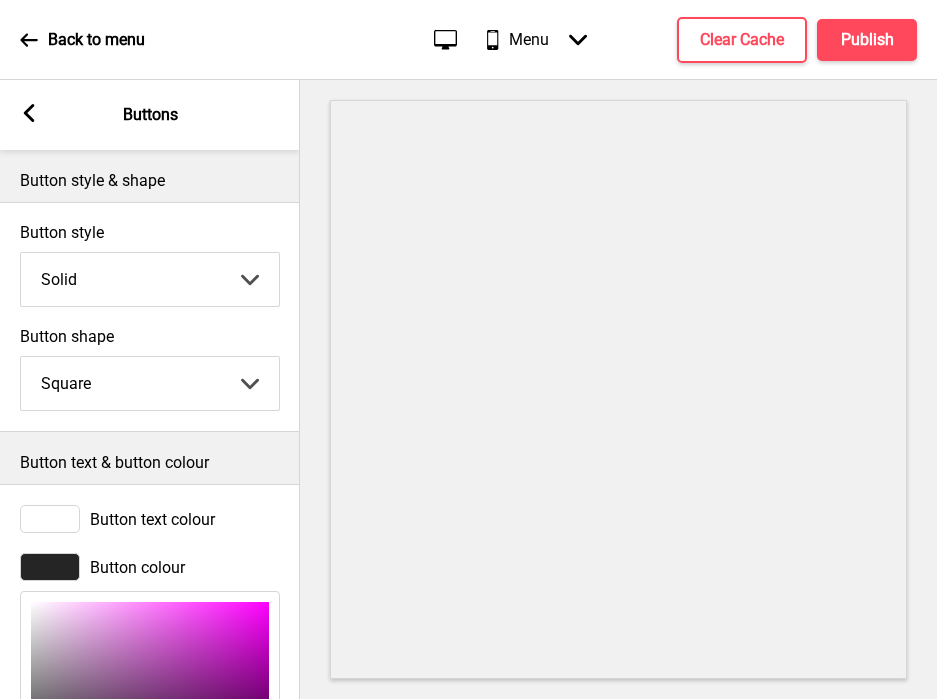 scroll, scrollTop: 249, scrollLeft: 0, axis: vertical 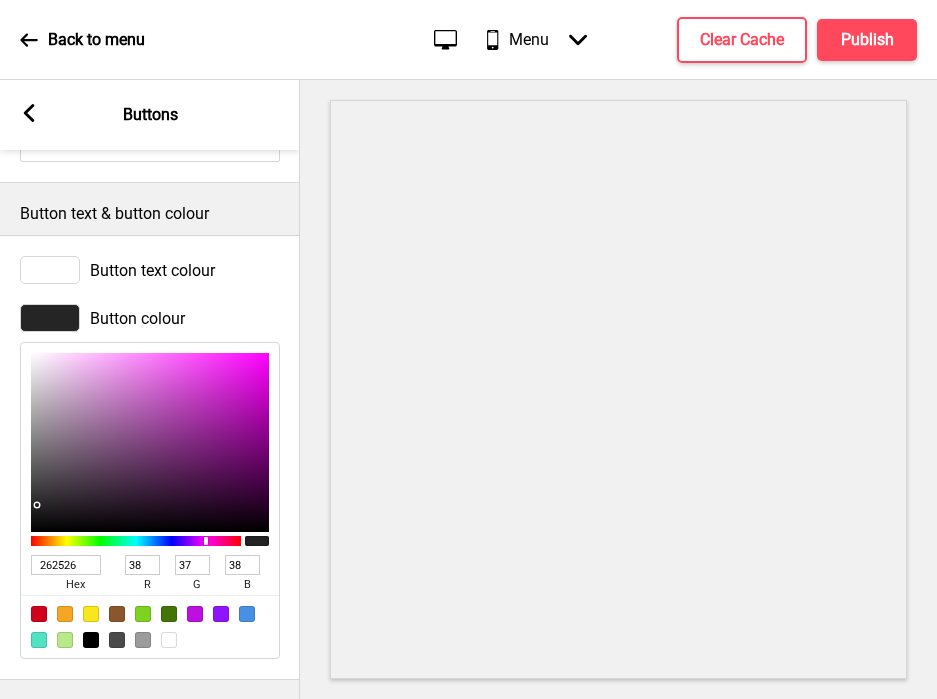 click on "262526" at bounding box center [66, 565] 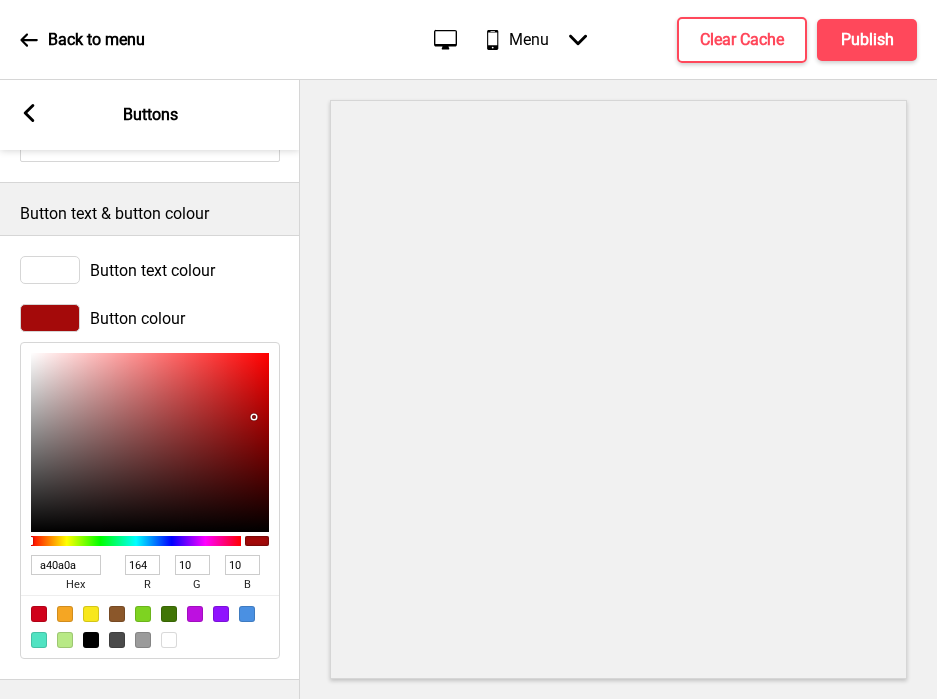 type on "A40A0A" 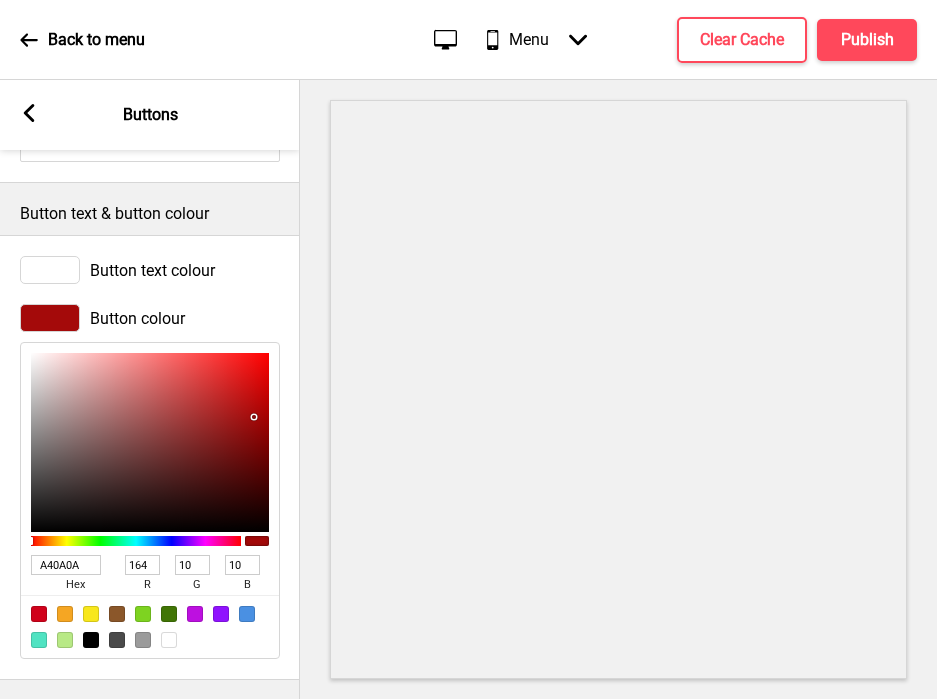click on "Button colour A40A0A hex 164 r 10 g 10 b 100 a" at bounding box center (150, 481) 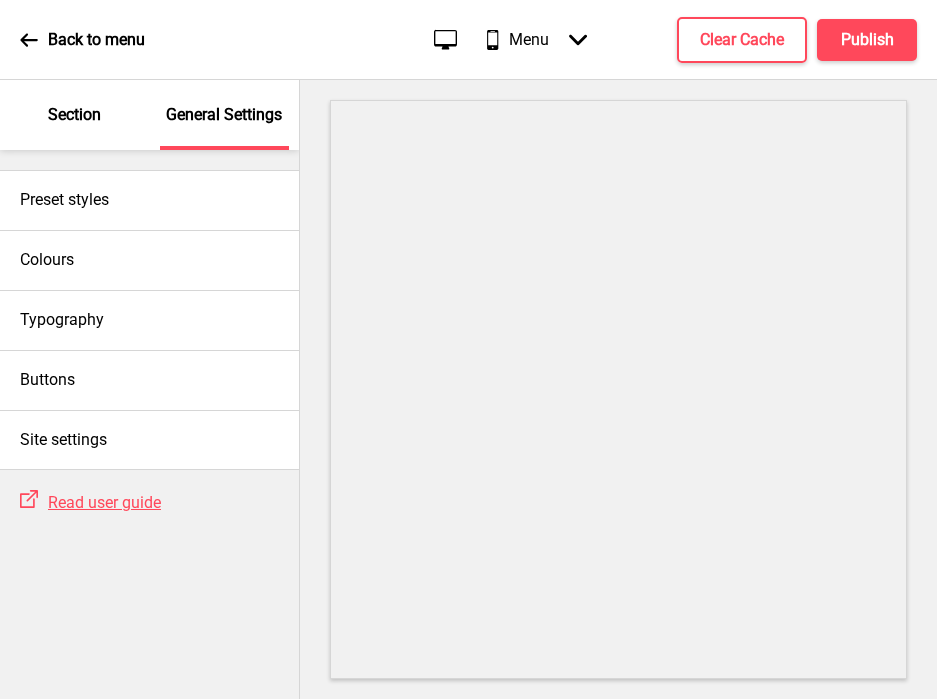 click on "Section" at bounding box center [75, 115] 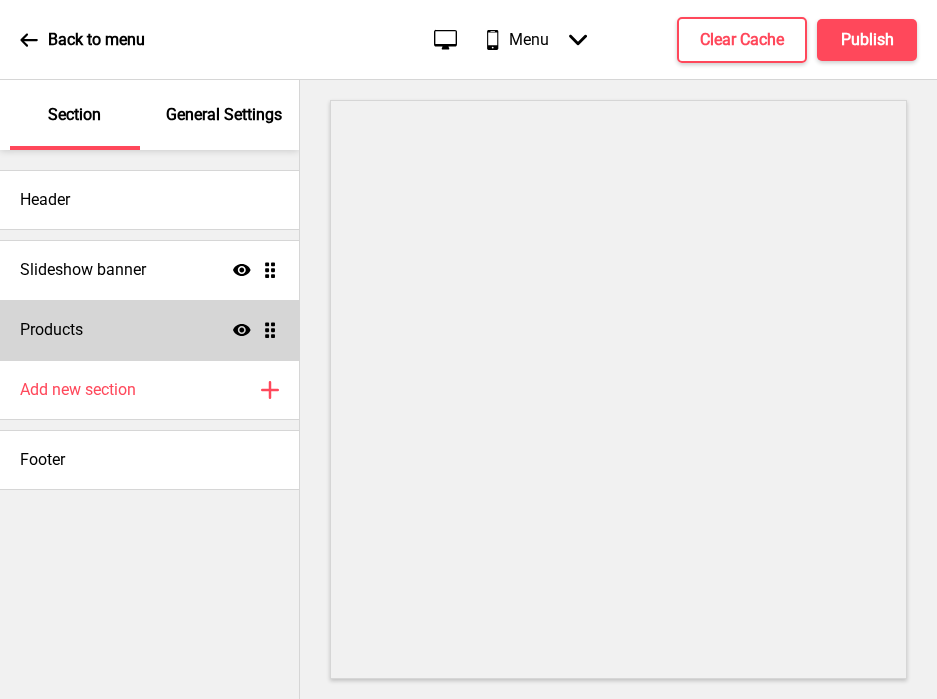 click on "Products Show Drag" at bounding box center [149, 330] 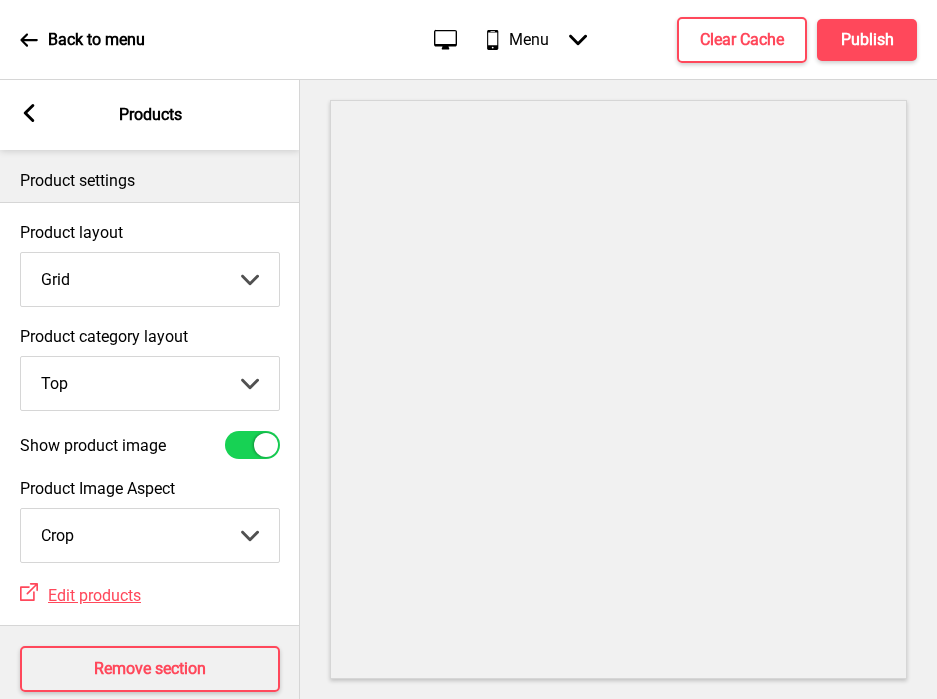 click at bounding box center (266, 445) 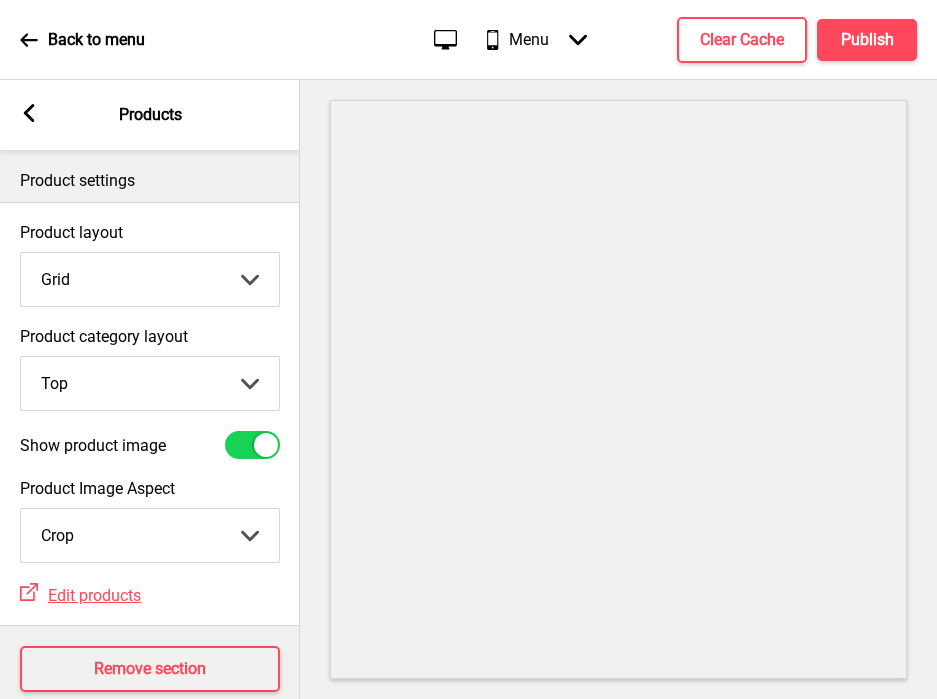 checkbox on "false" 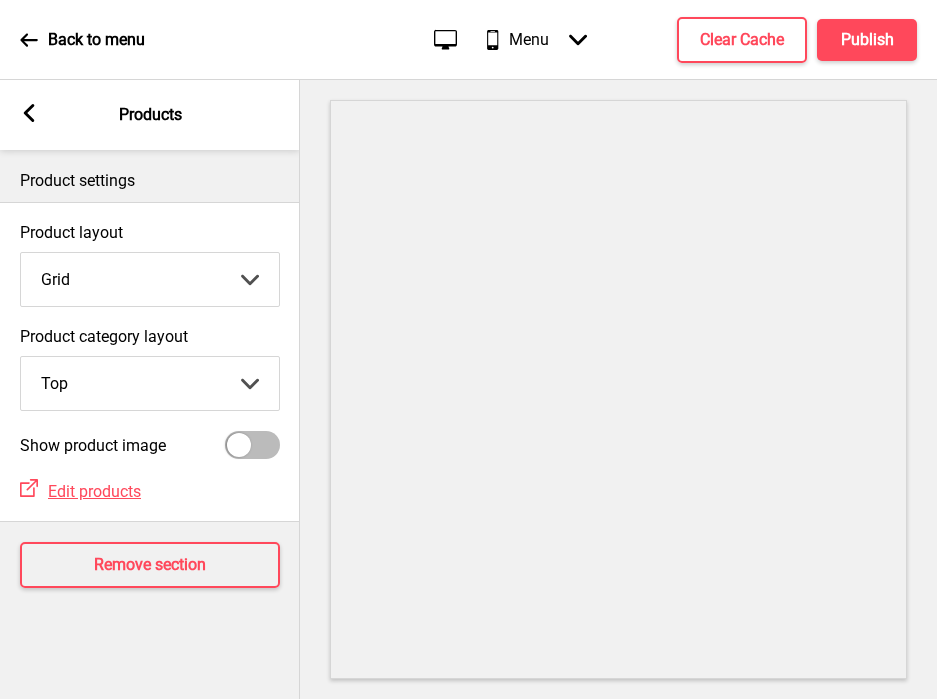 click 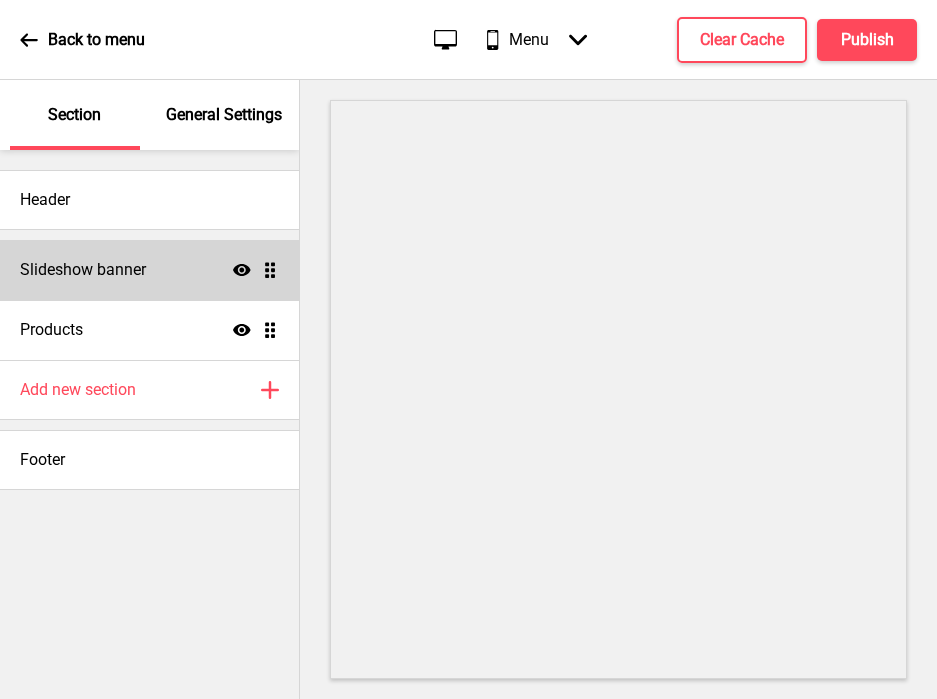 click on "Slideshow banner Show Drag" at bounding box center [149, 270] 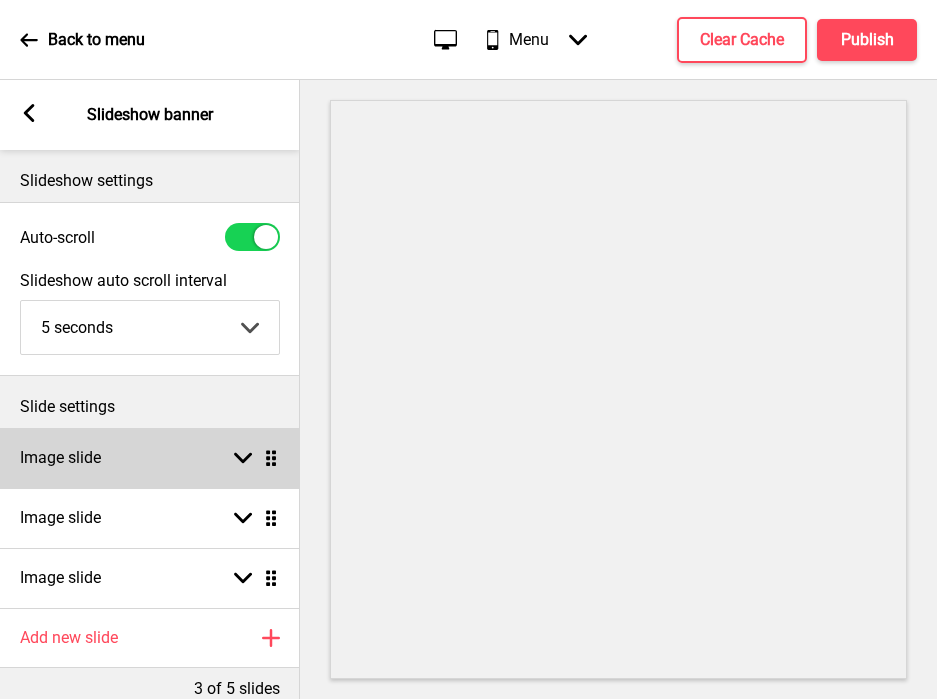 click on "Image slide Arrow down Drag" at bounding box center (150, 458) 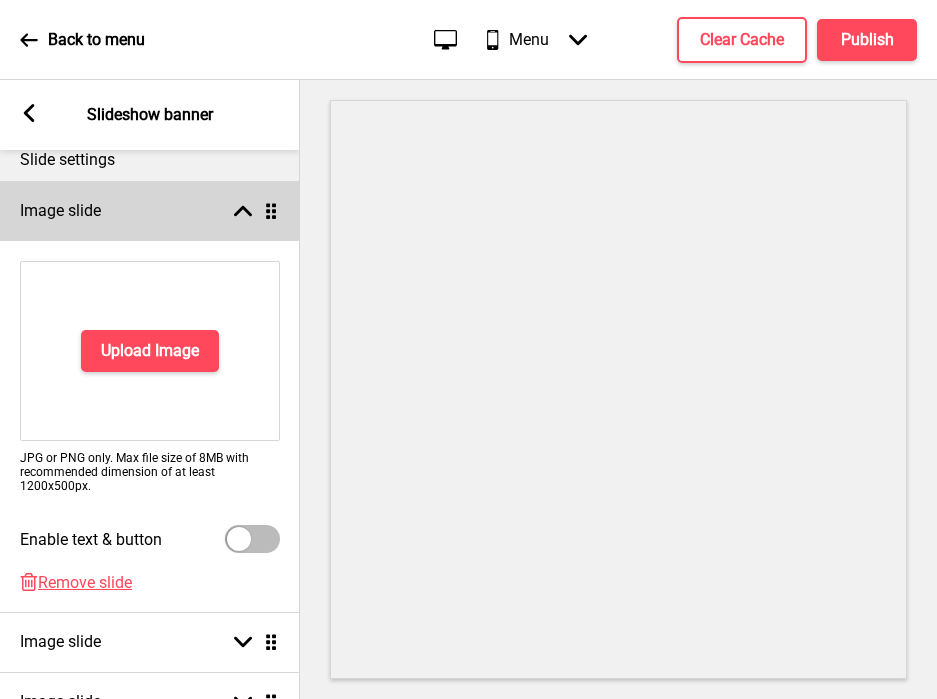 scroll, scrollTop: 282, scrollLeft: 0, axis: vertical 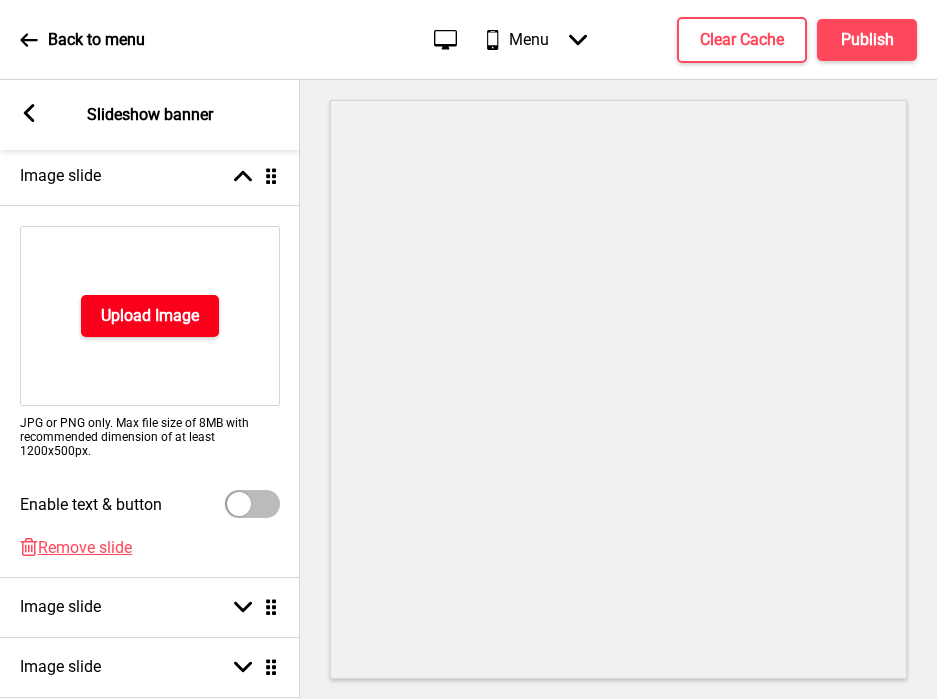 click on "Upload Image" at bounding box center [150, 316] 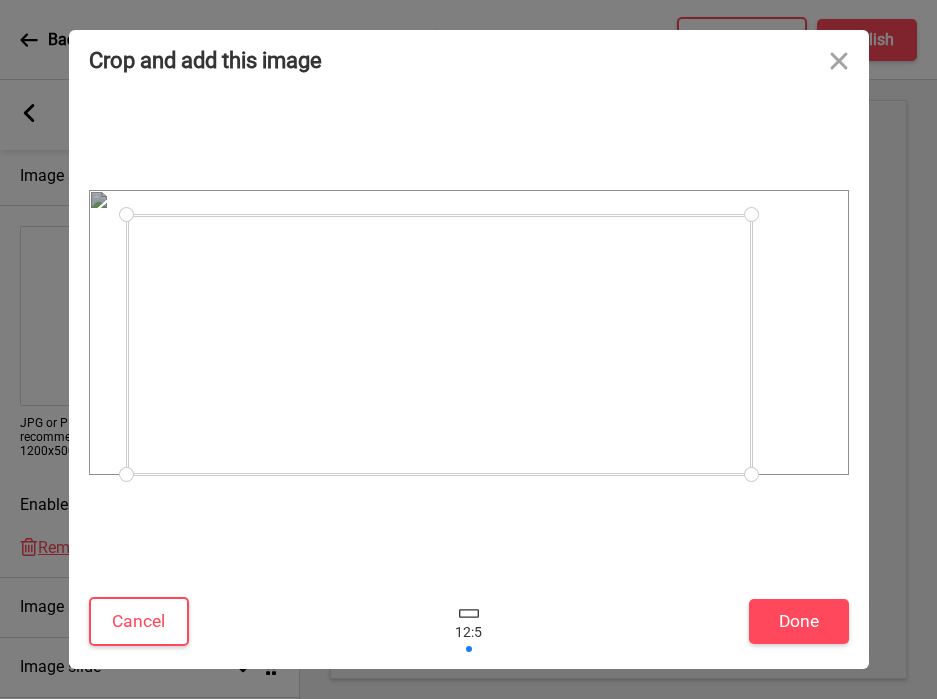 drag, startPoint x: 813, startPoint y: 193, endPoint x: 751, endPoint y: 224, distance: 69.31811 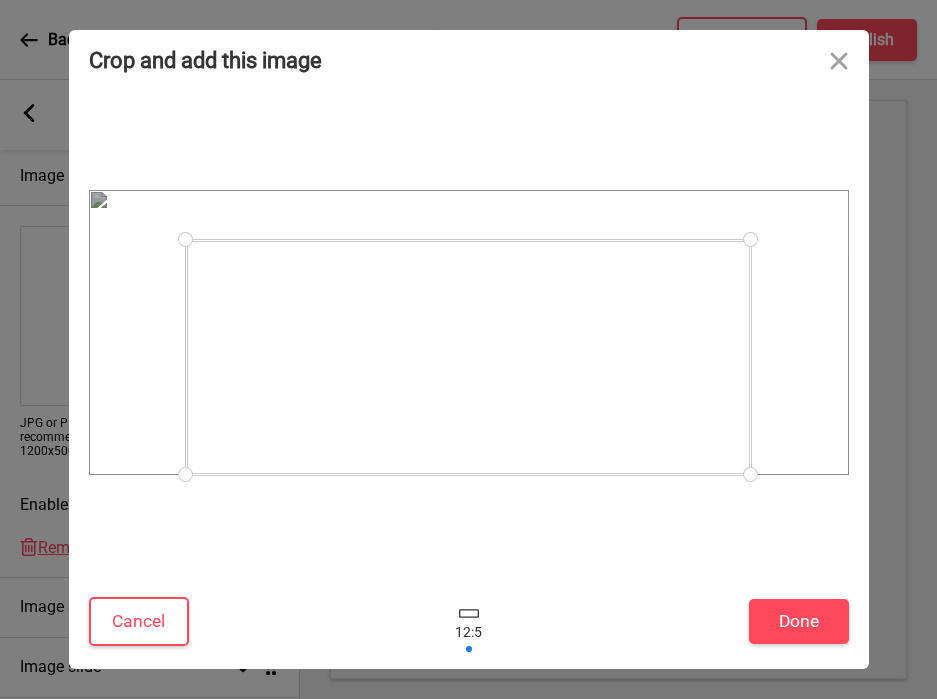 drag, startPoint x: 130, startPoint y: 217, endPoint x: 224, endPoint y: 239, distance: 96.540146 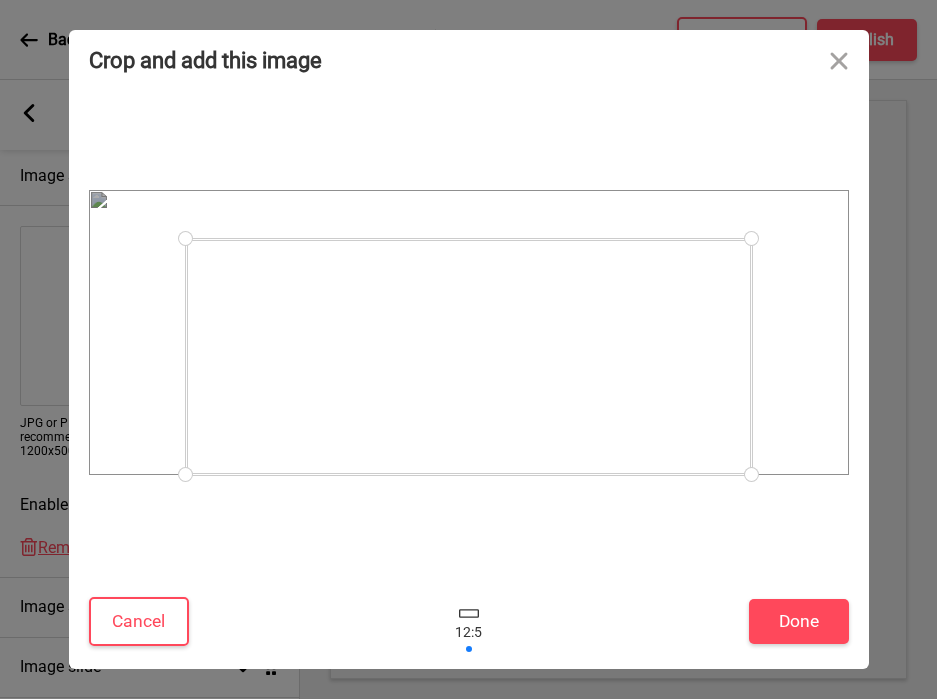 click at bounding box center [751, 238] 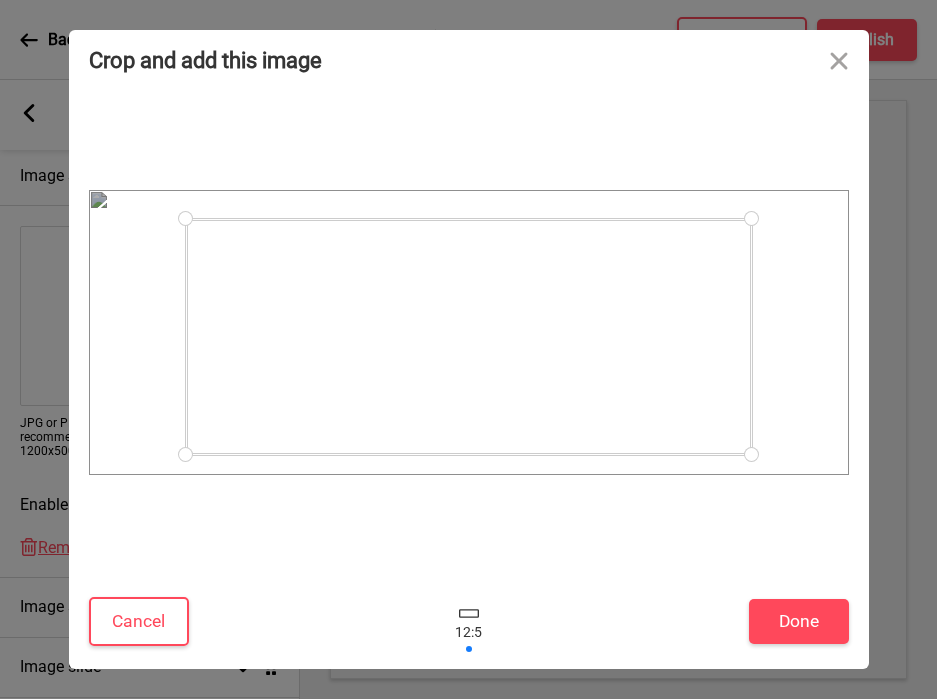 drag, startPoint x: 592, startPoint y: 330, endPoint x: 592, endPoint y: 297, distance: 33 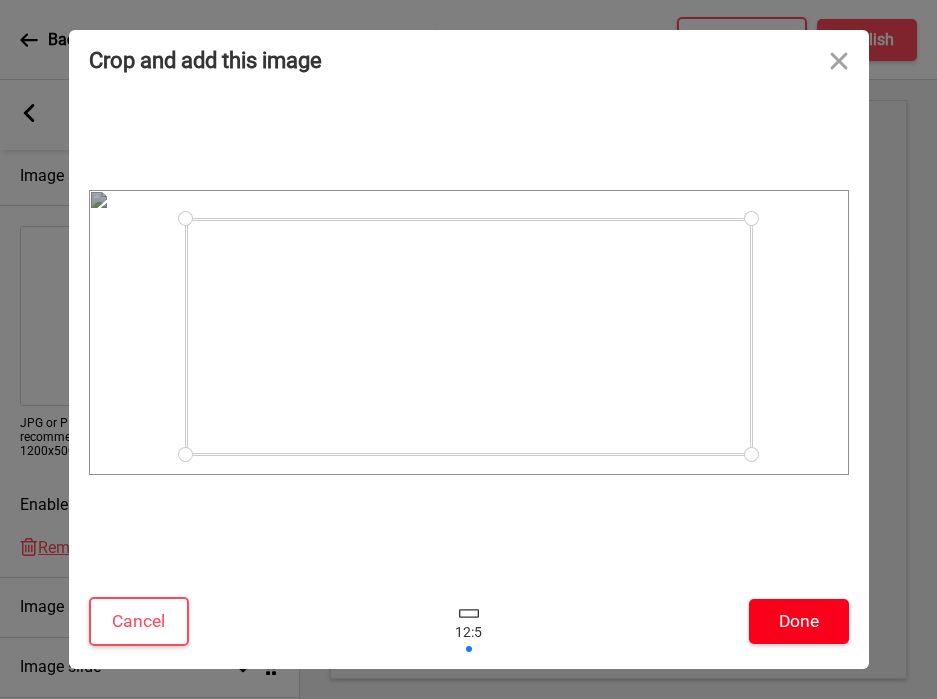 click on "Done" at bounding box center [799, 621] 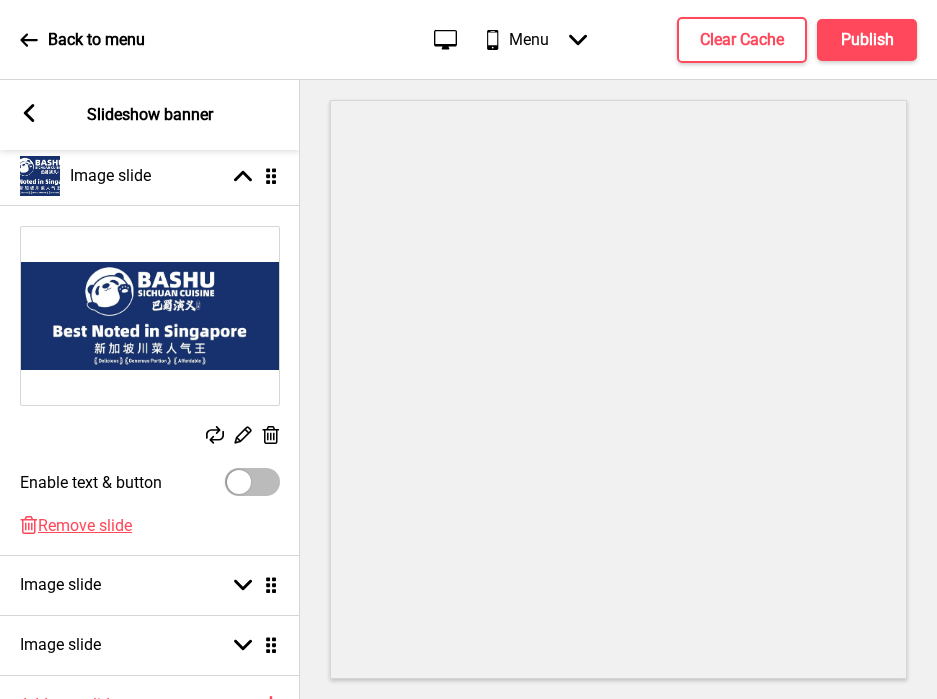 scroll, scrollTop: 273, scrollLeft: 0, axis: vertical 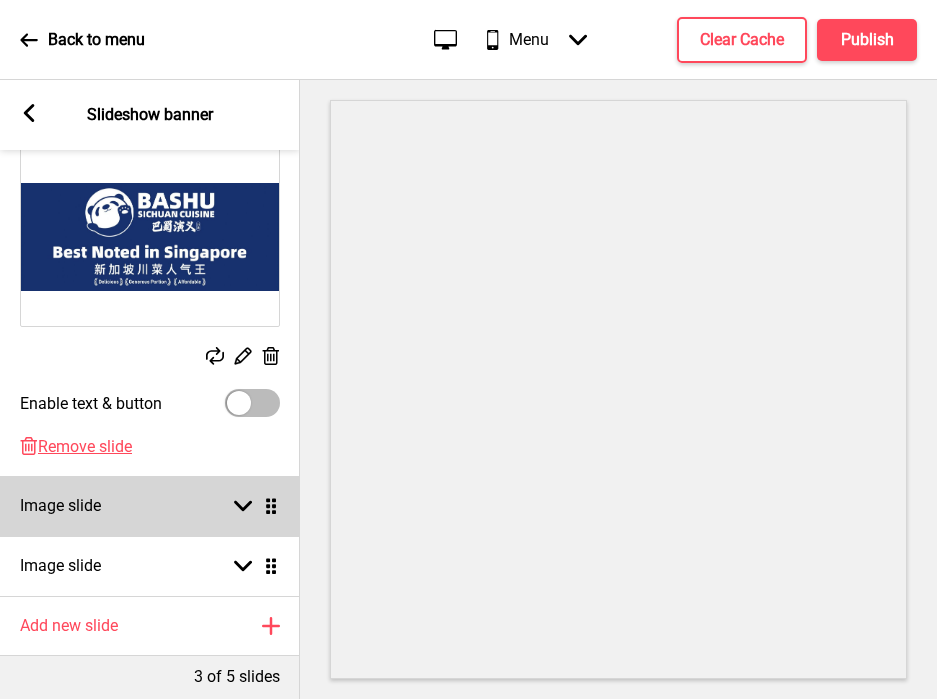 click on "Image slide Arrow down Drag" at bounding box center (150, 506) 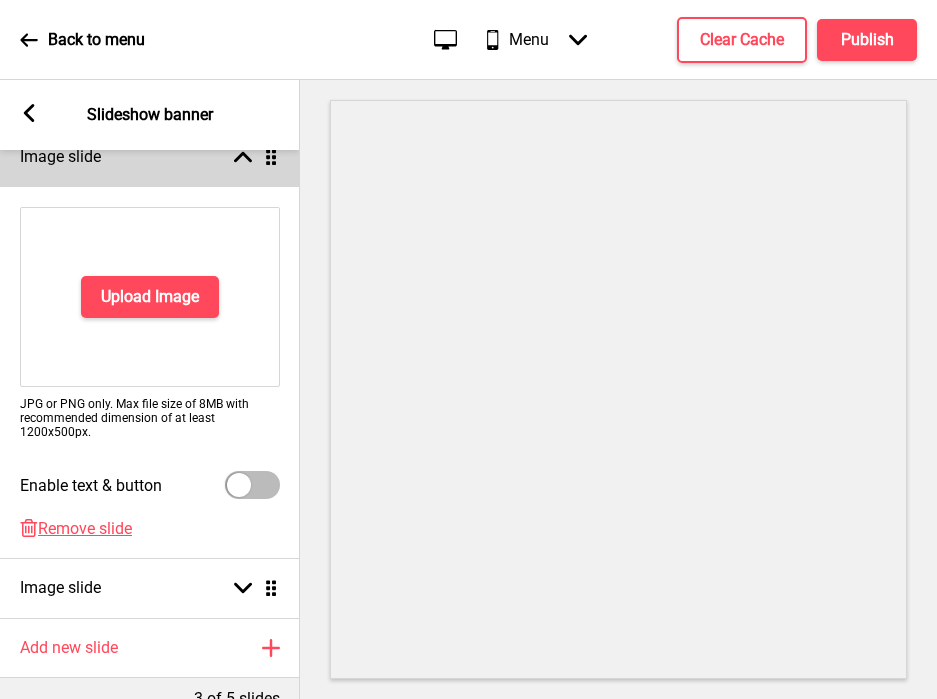 scroll, scrollTop: 432, scrollLeft: 0, axis: vertical 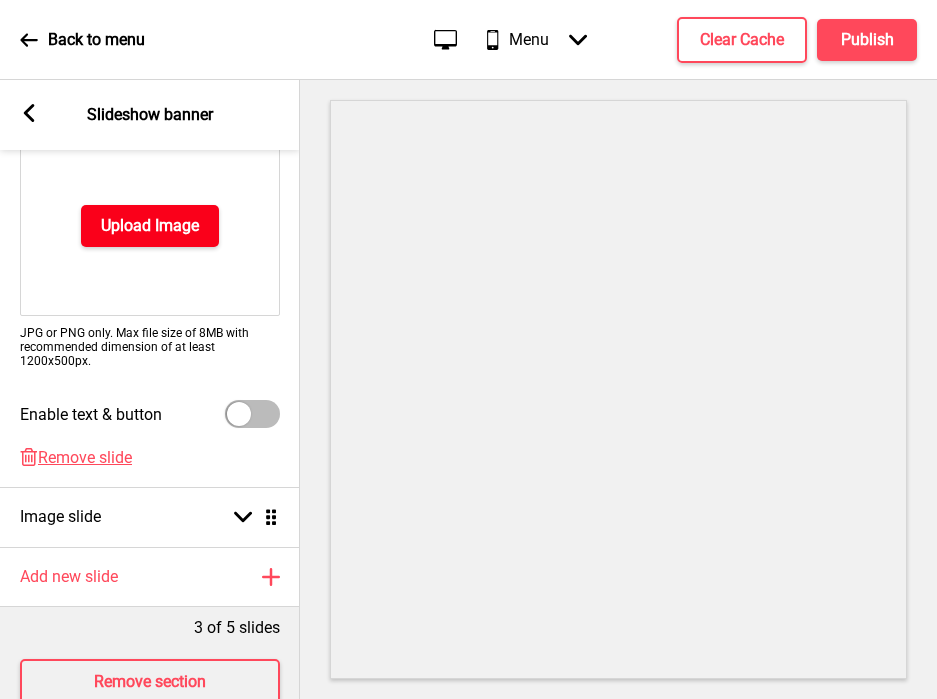 click on "Upload Image" at bounding box center [150, 226] 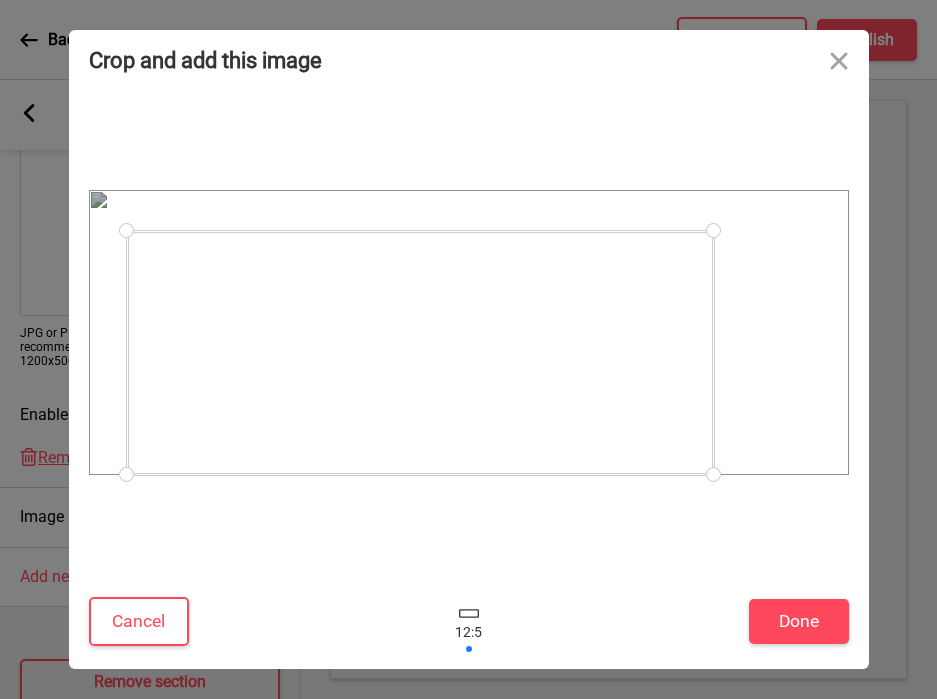 drag, startPoint x: 805, startPoint y: 192, endPoint x: 710, endPoint y: 230, distance: 102.31813 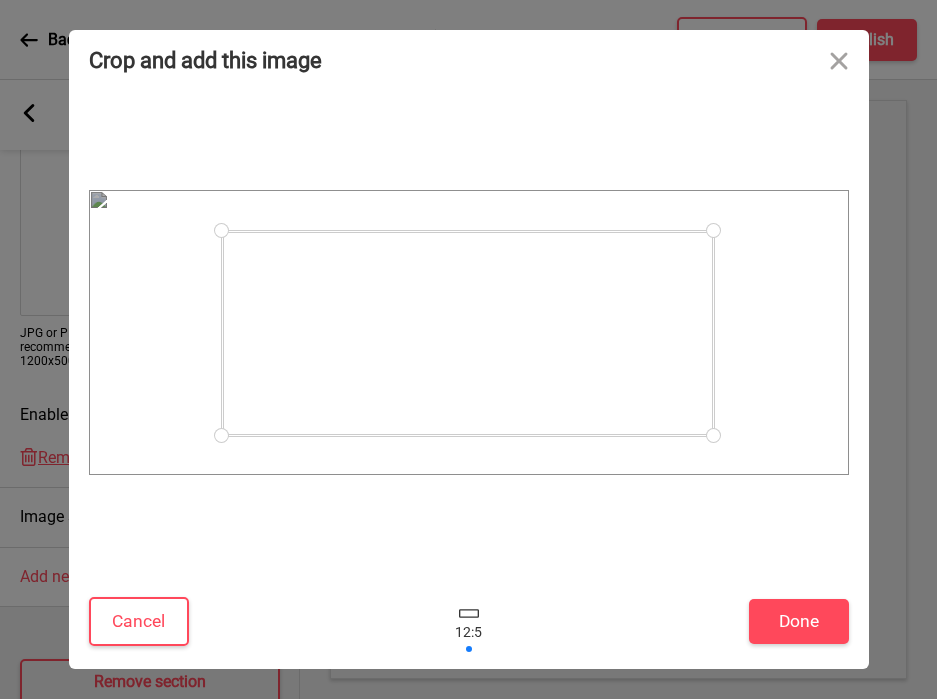 drag, startPoint x: 126, startPoint y: 474, endPoint x: 268, endPoint y: 435, distance: 147.25827 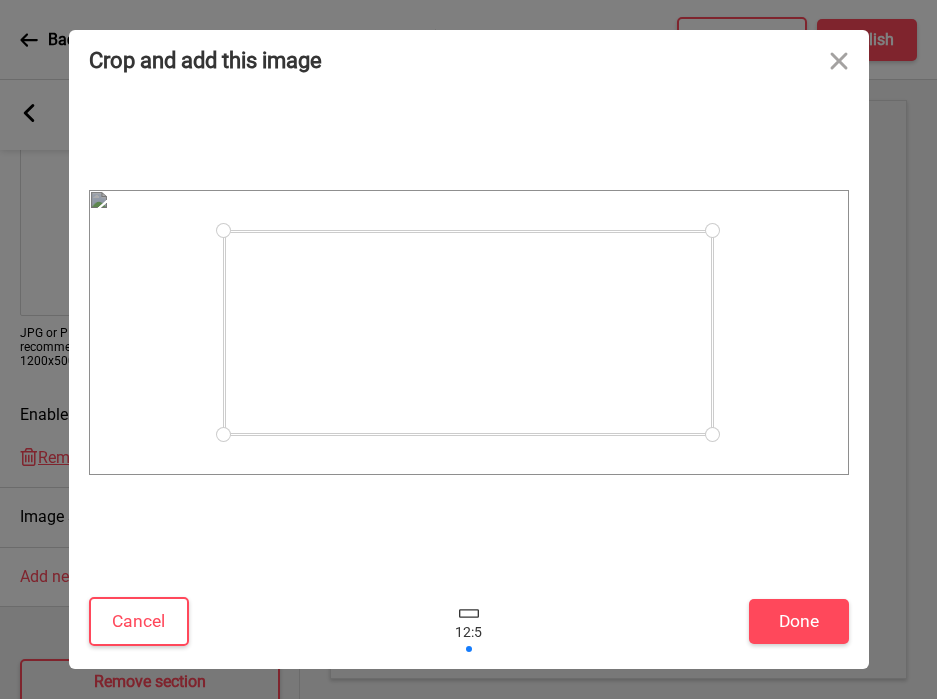 click at bounding box center (223, 434) 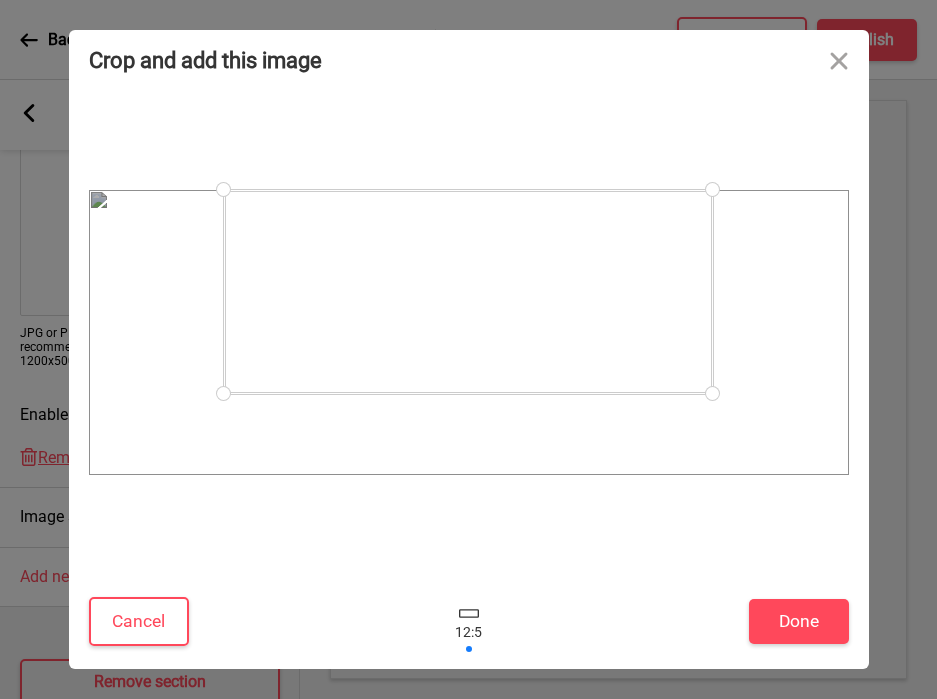 drag, startPoint x: 406, startPoint y: 330, endPoint x: 406, endPoint y: 283, distance: 47 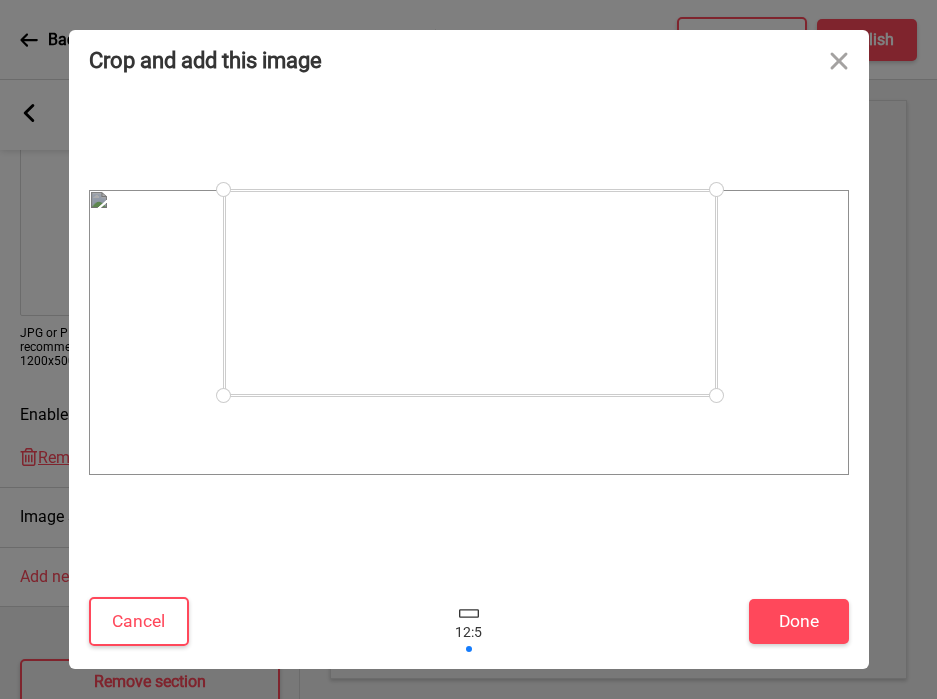 click at bounding box center [716, 395] 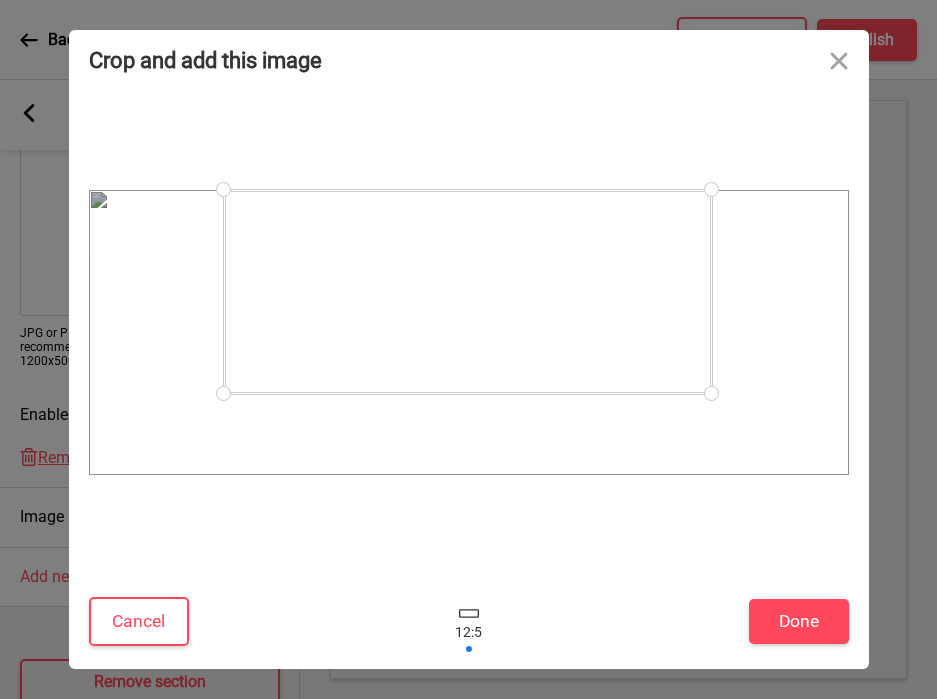 drag, startPoint x: 712, startPoint y: 396, endPoint x: 696, endPoint y: 393, distance: 16.27882 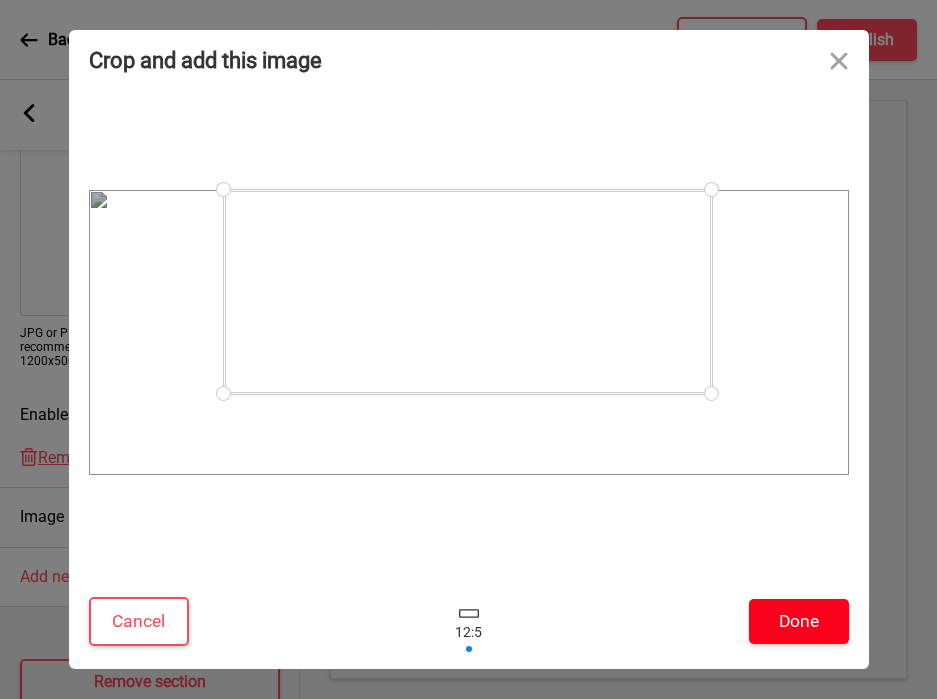 click on "Done" at bounding box center [799, 621] 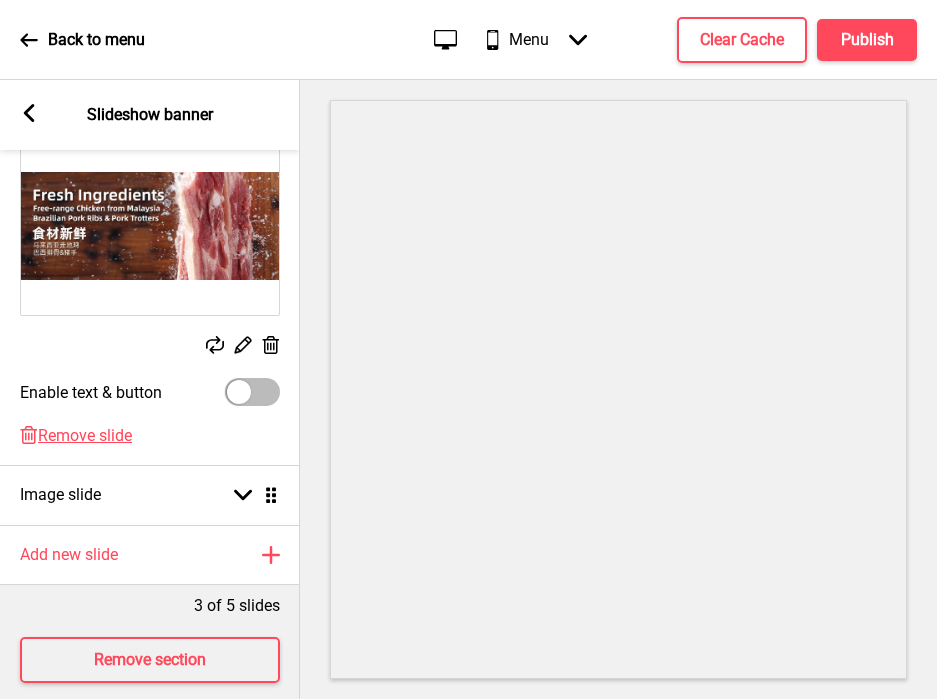 scroll, scrollTop: 414, scrollLeft: 0, axis: vertical 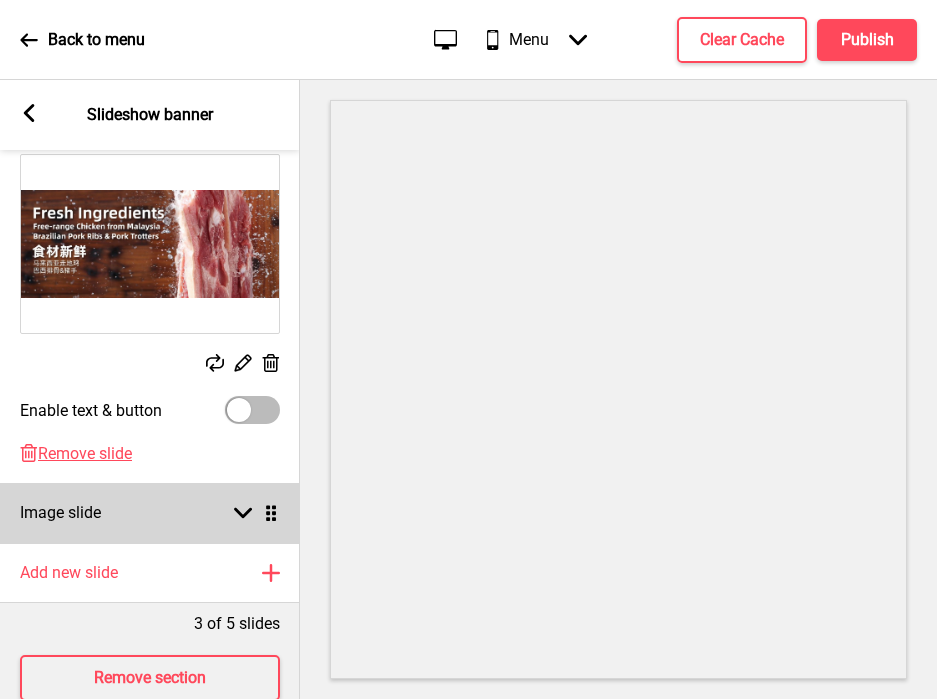 click on "Image slide Arrow down Drag" at bounding box center [150, 513] 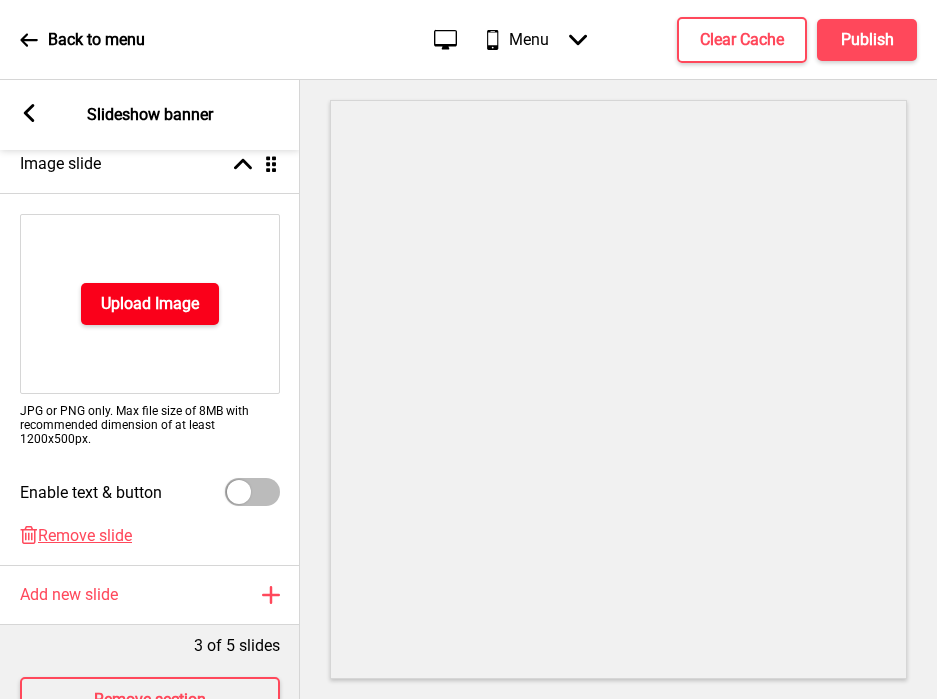 click on "Upload Image" at bounding box center [150, 304] 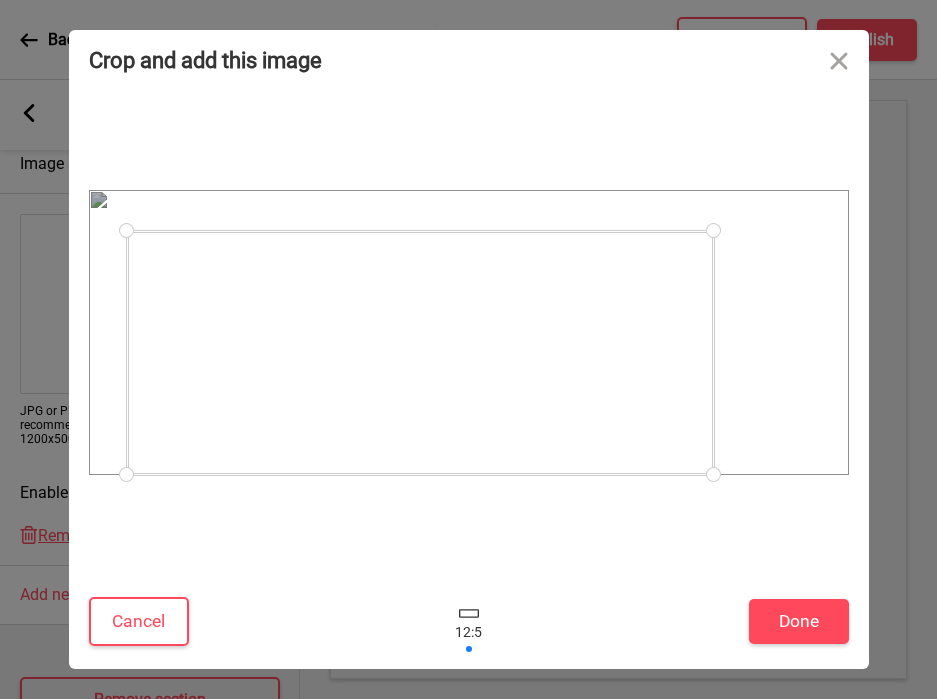 drag, startPoint x: 808, startPoint y: 188, endPoint x: 713, endPoint y: 239, distance: 107.82393 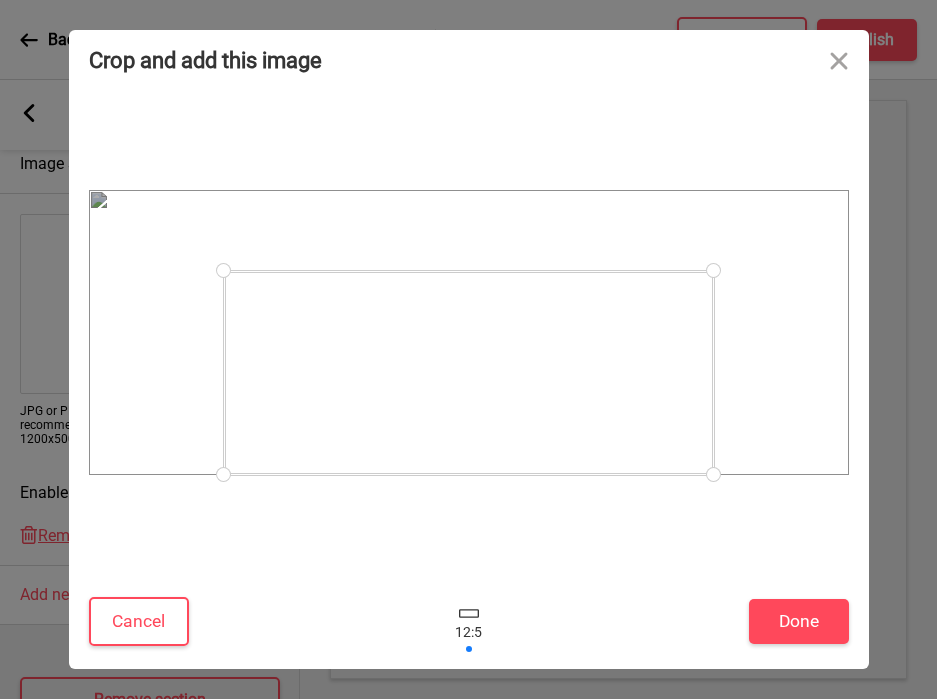 drag, startPoint x: 125, startPoint y: 232, endPoint x: 223, endPoint y: 283, distance: 110.47624 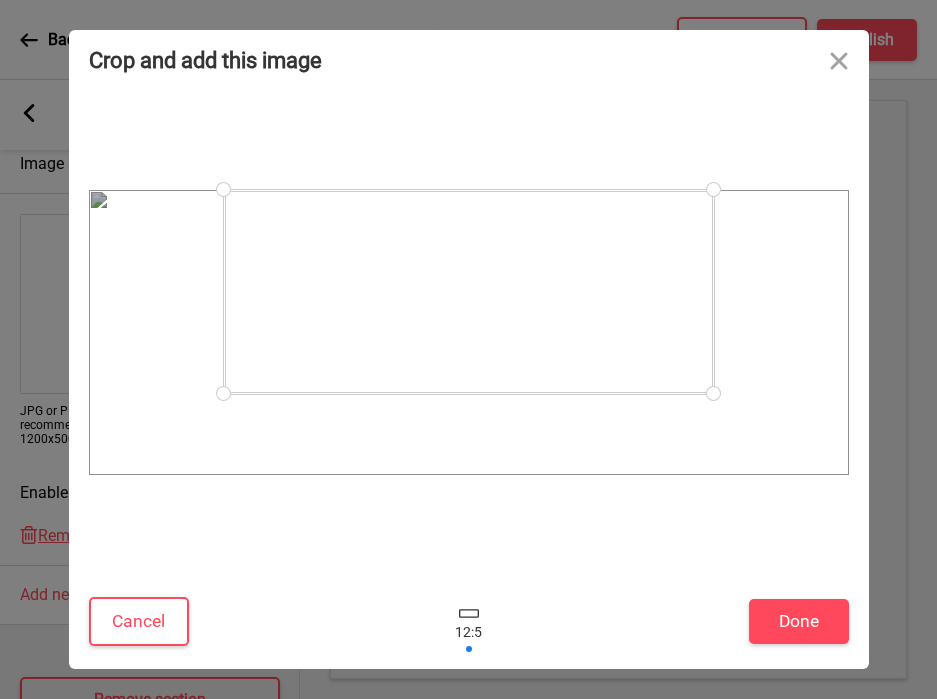drag, startPoint x: 306, startPoint y: 347, endPoint x: 306, endPoint y: 260, distance: 87 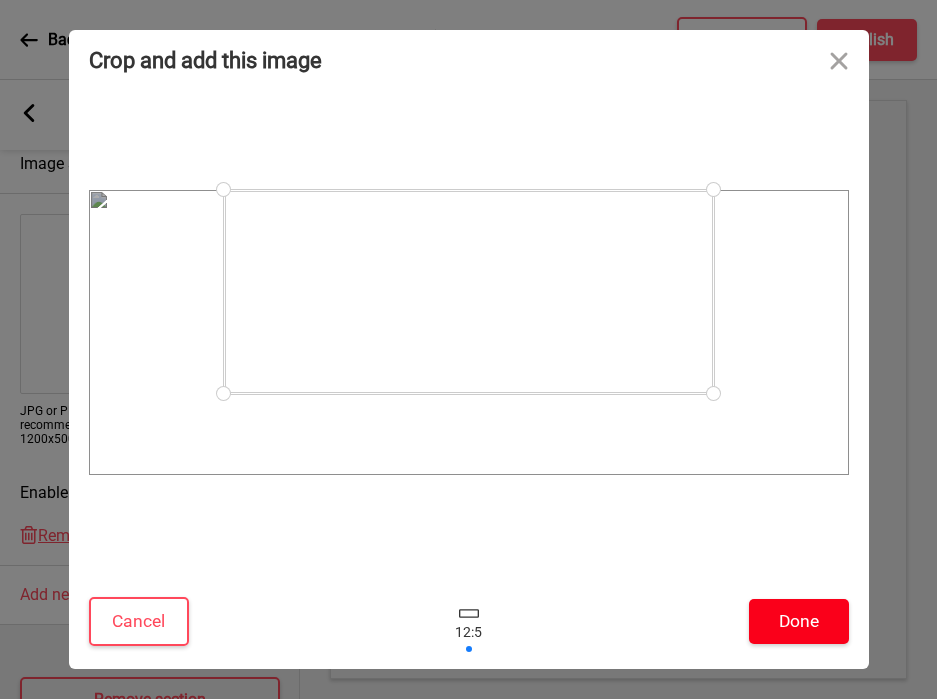 click on "Done" at bounding box center (799, 621) 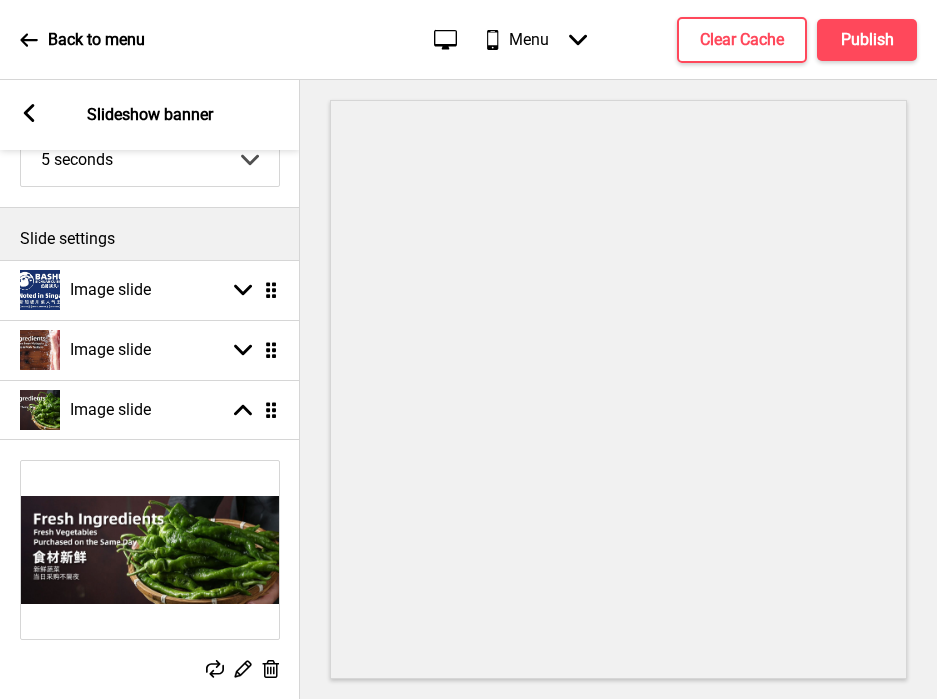 scroll, scrollTop: 0, scrollLeft: 0, axis: both 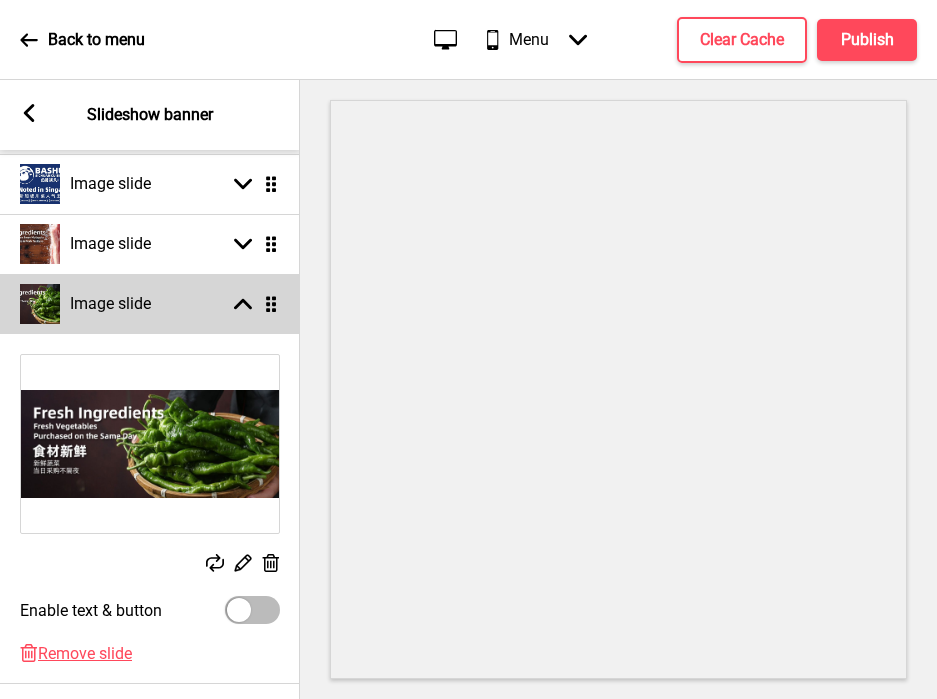click on "Image slide Arrow up Drag" at bounding box center [150, 304] 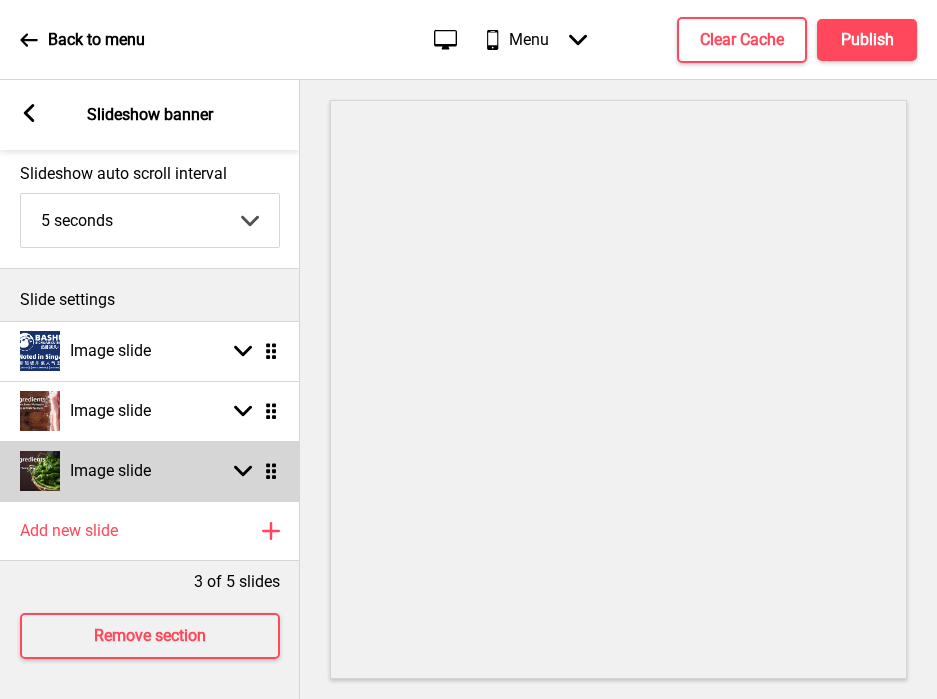 scroll, scrollTop: 107, scrollLeft: 0, axis: vertical 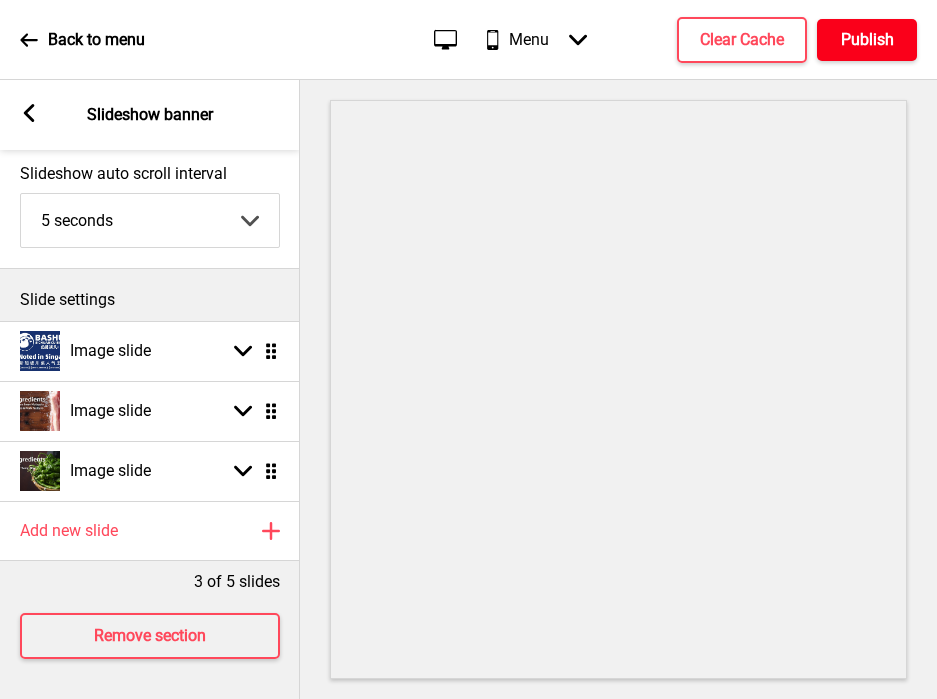 click on "Publish" at bounding box center [867, 40] 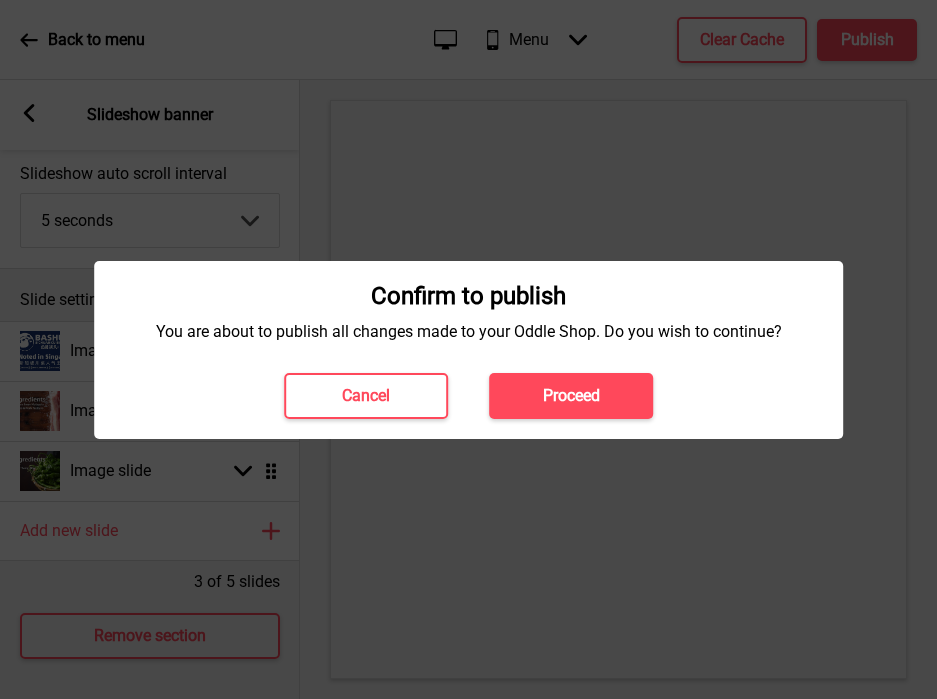click on "Proceed" at bounding box center (571, 396) 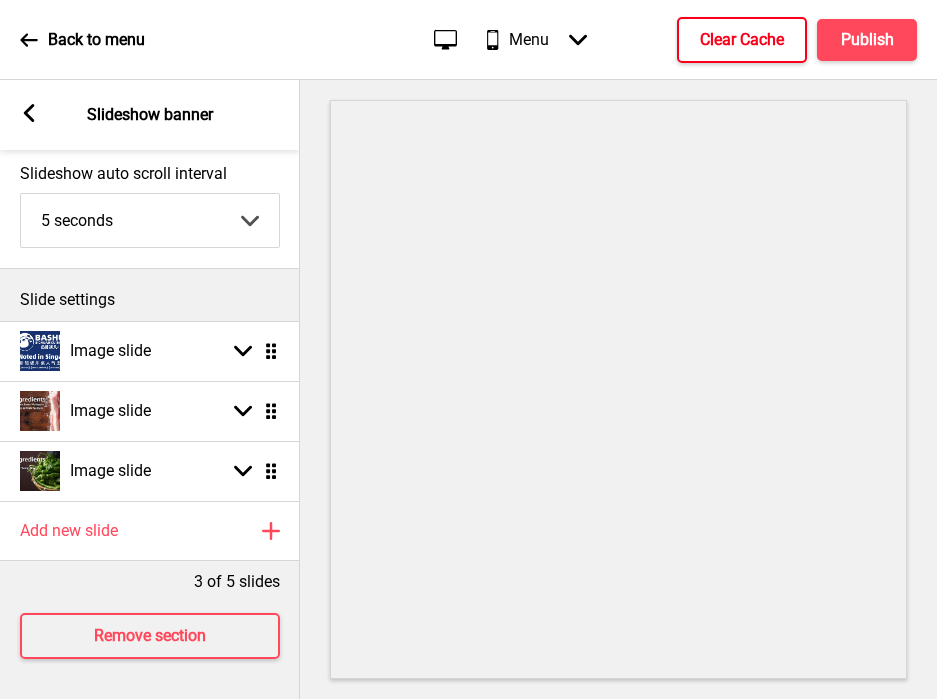 click on "Clear Cache" at bounding box center [742, 40] 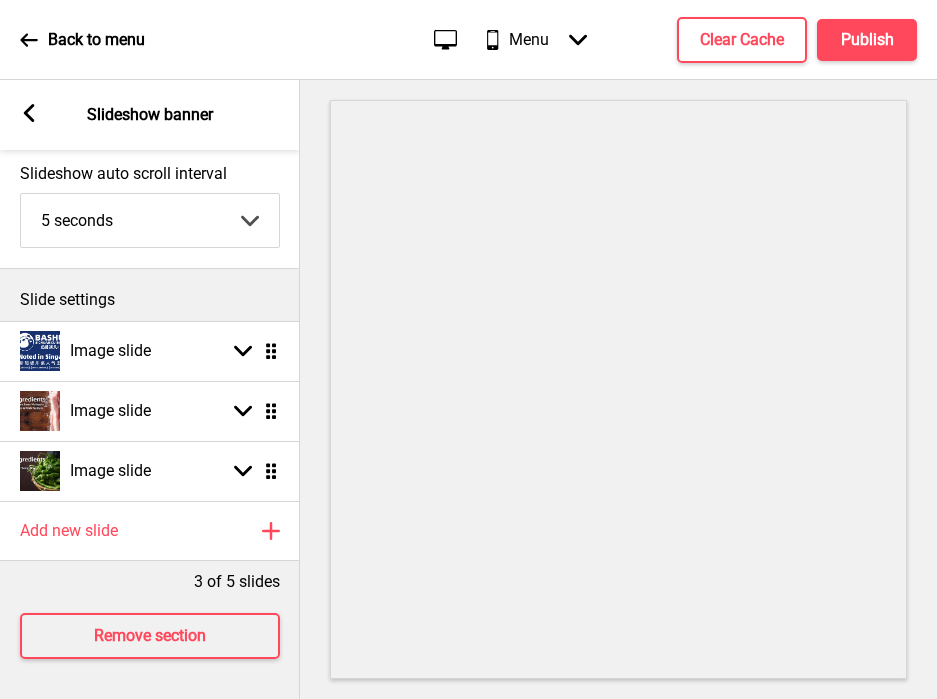 click 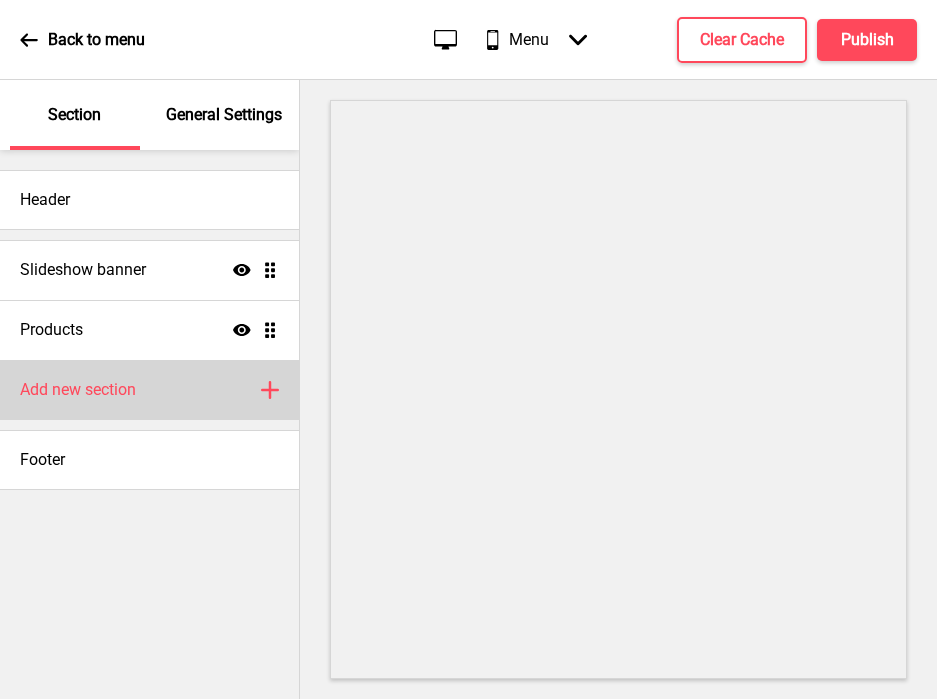 click on "Add new section" at bounding box center (78, 390) 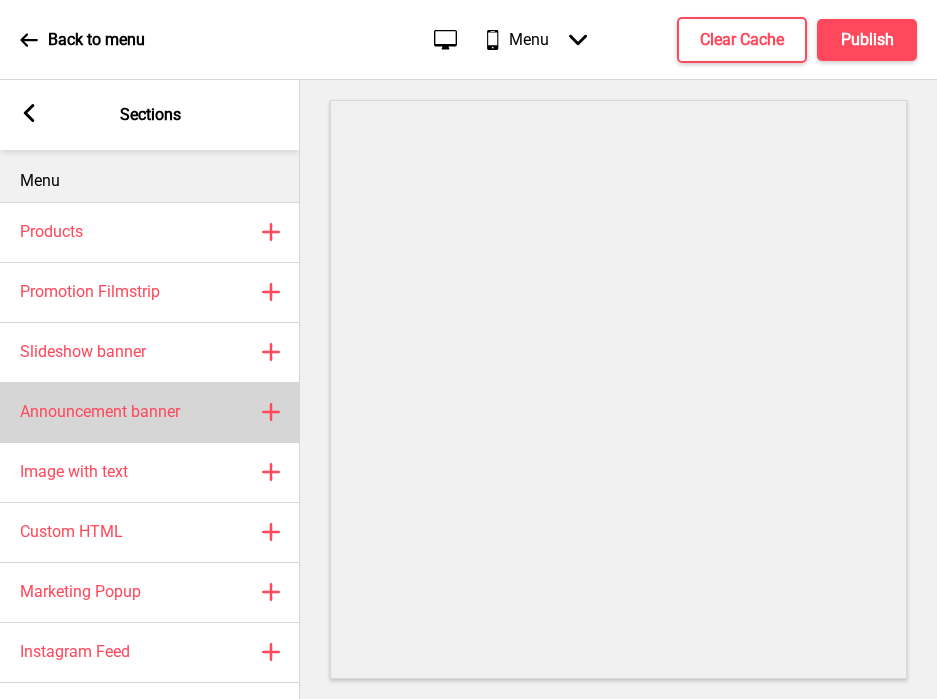 click on "Announcement banner" at bounding box center [100, 412] 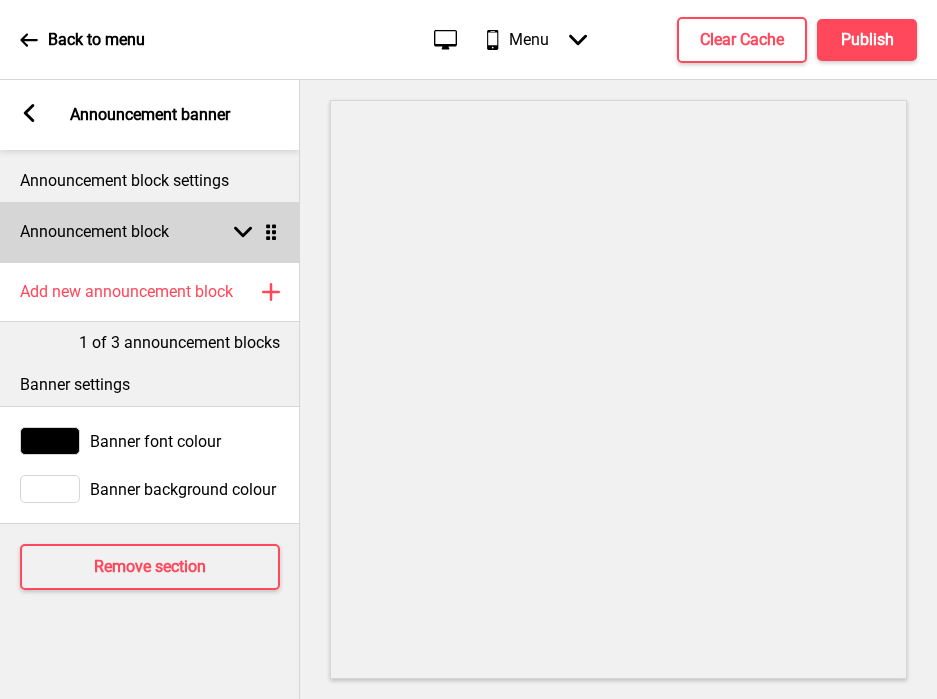 click on "Announcement block" at bounding box center [94, 232] 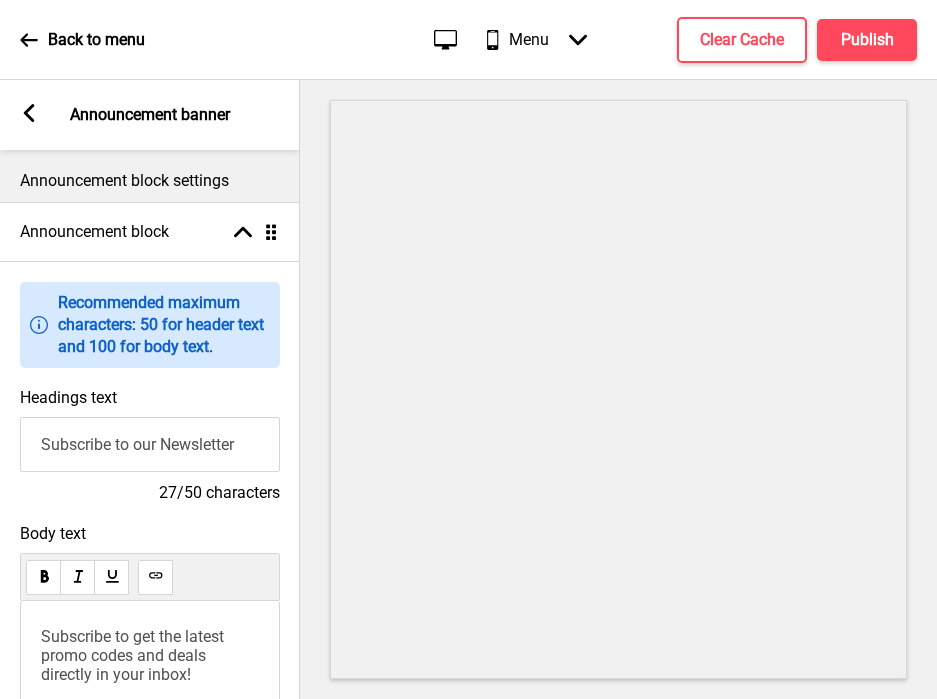 click on "Subscribe to our Newsletter" at bounding box center (150, 444) 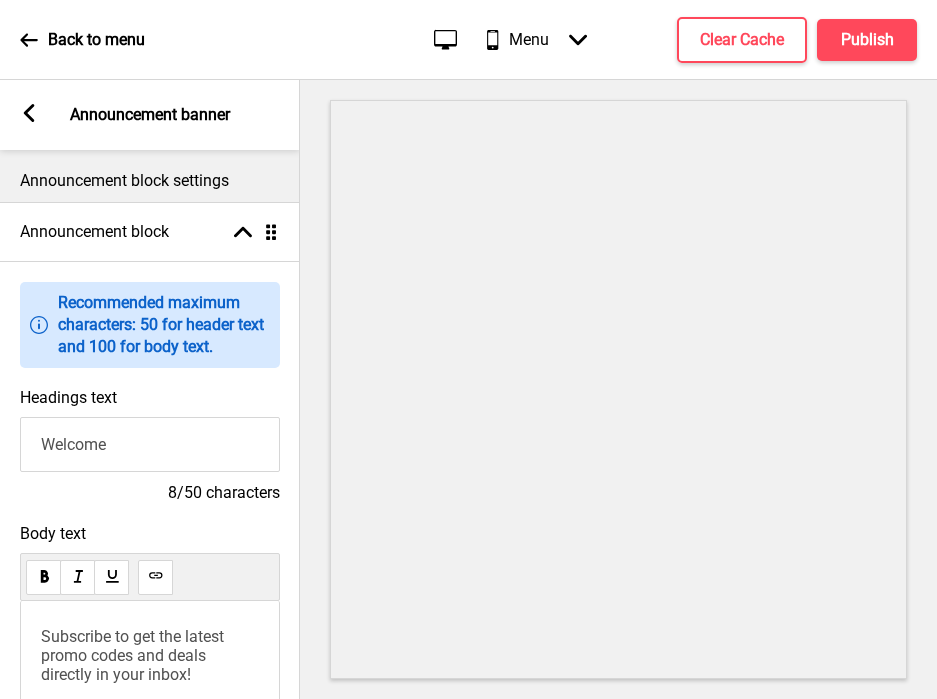 type on "Welcome to Ba Shu Sichuan Restaurant" 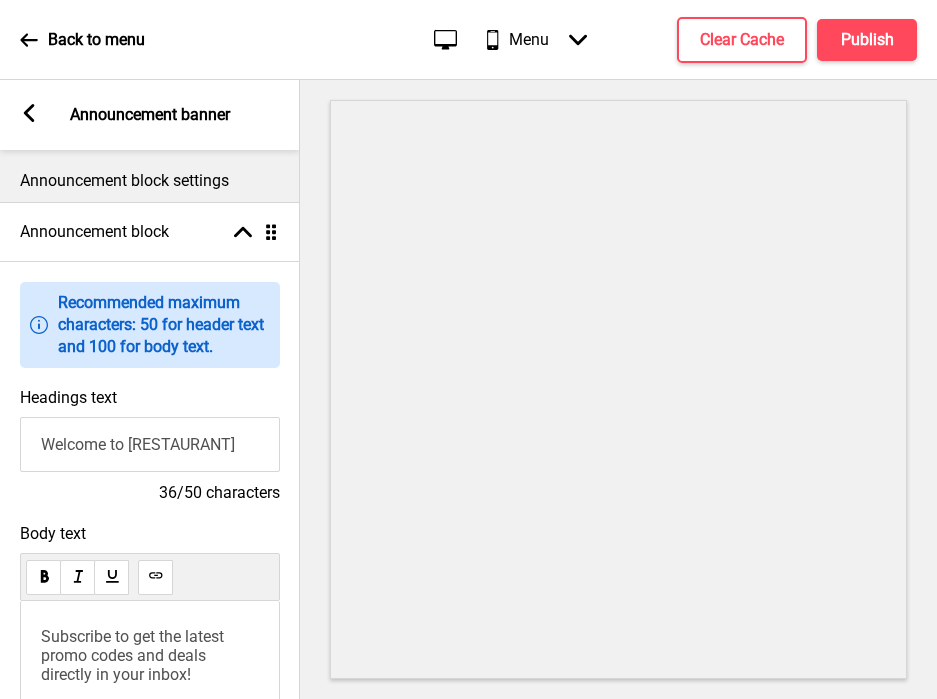 click on "Subscribe to get the latest promo codes and deals directly in your inbox!" at bounding box center (134, 655) 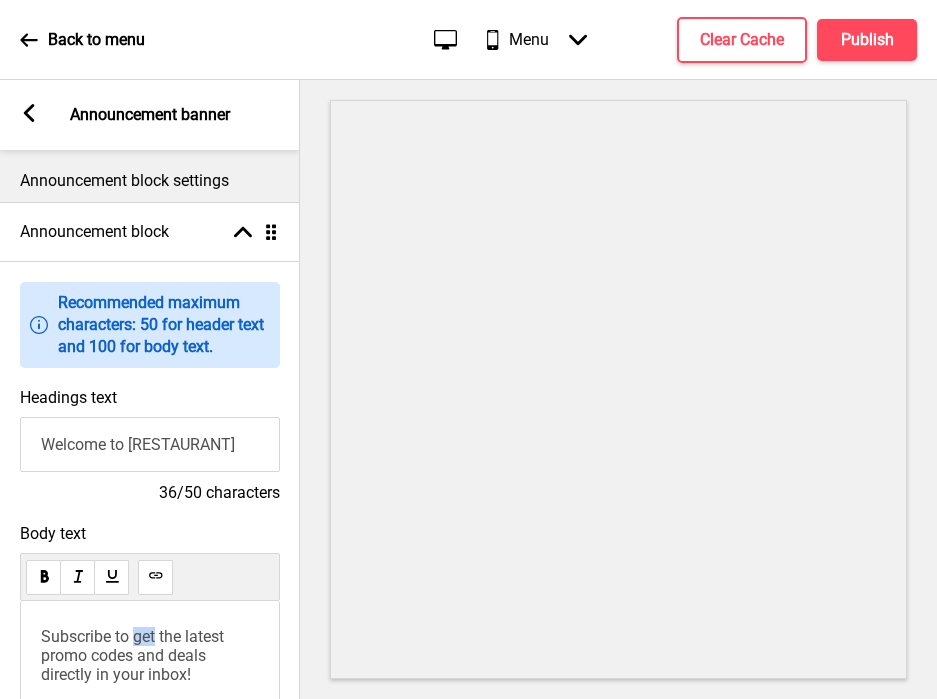 click on "Subscribe to get the latest promo codes and deals directly in your inbox!" at bounding box center [134, 655] 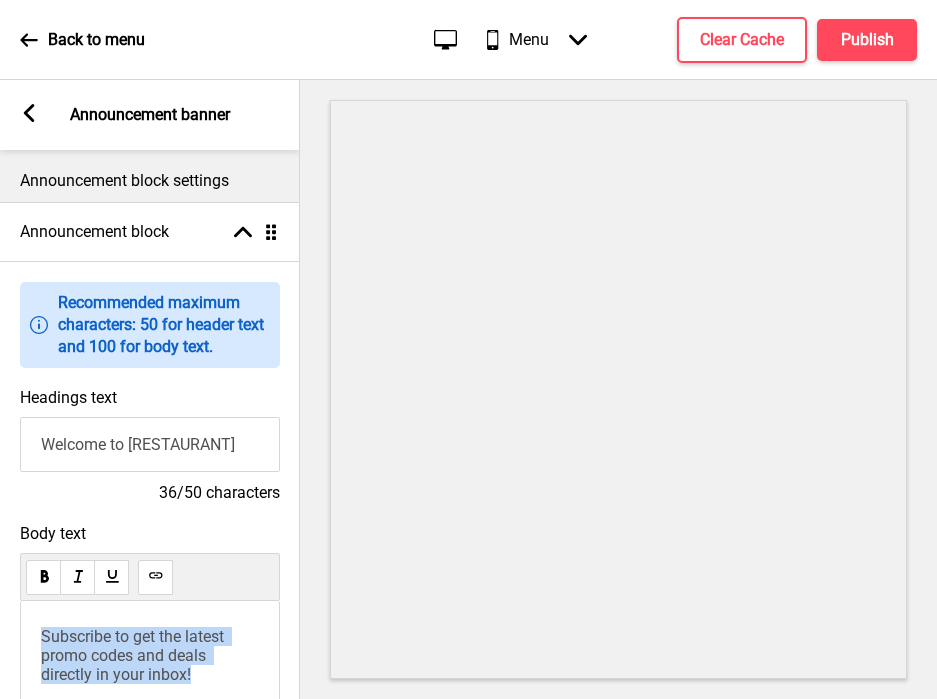 click on "Subscribe to get the latest promo codes and deals directly in your inbox!" at bounding box center (134, 655) 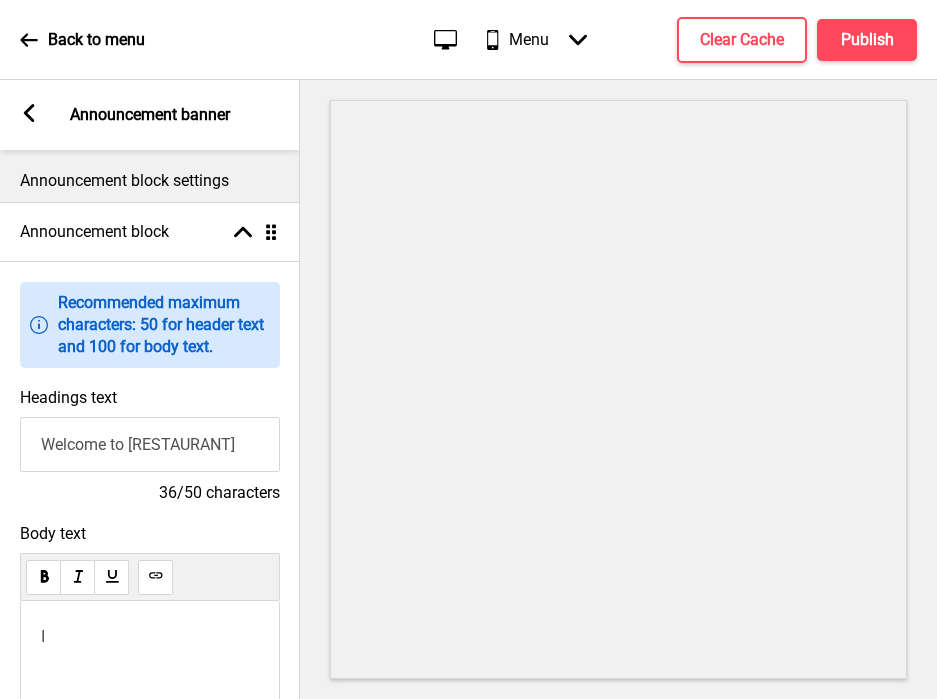 type 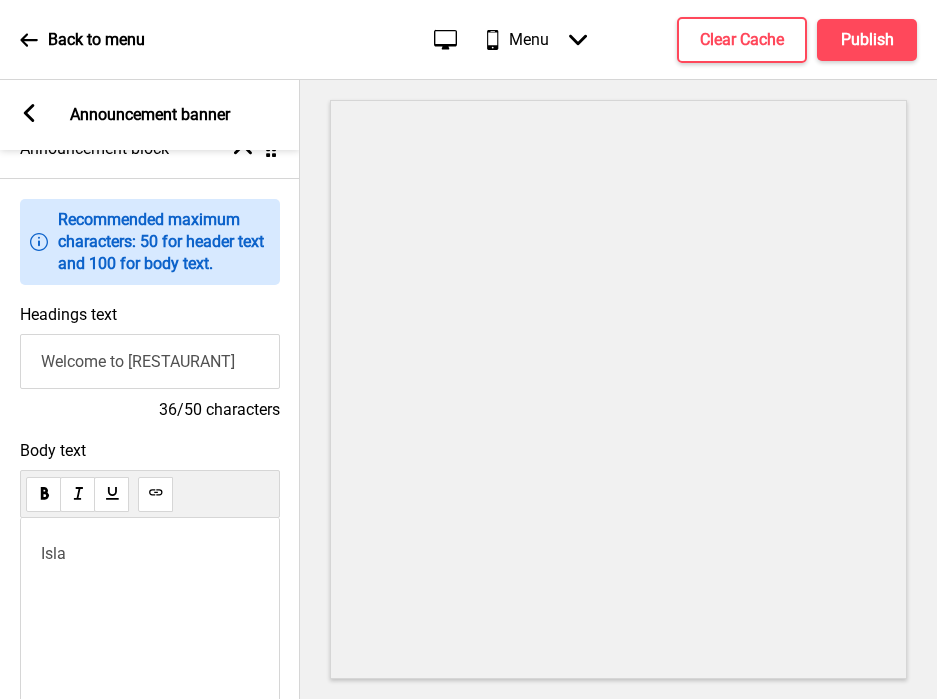 scroll, scrollTop: 85, scrollLeft: 0, axis: vertical 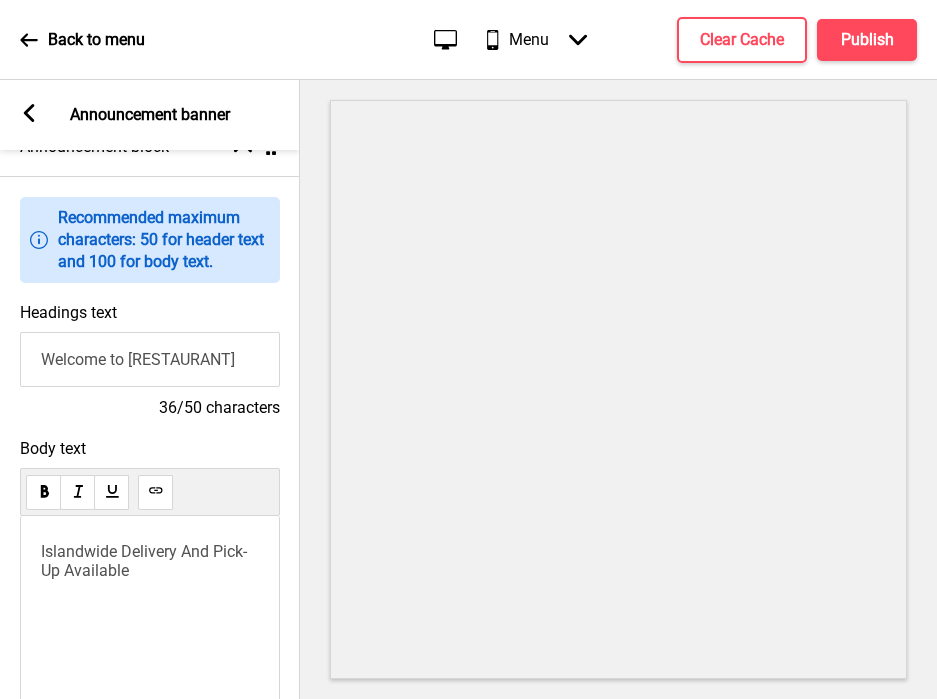 click 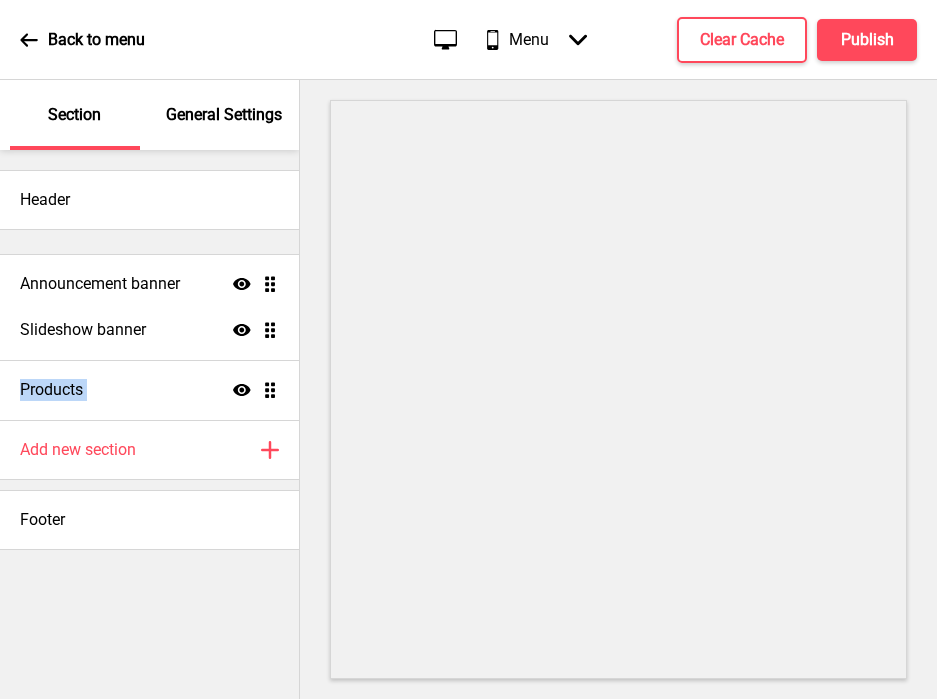 drag, startPoint x: 273, startPoint y: 389, endPoint x: 265, endPoint y: 283, distance: 106.30146 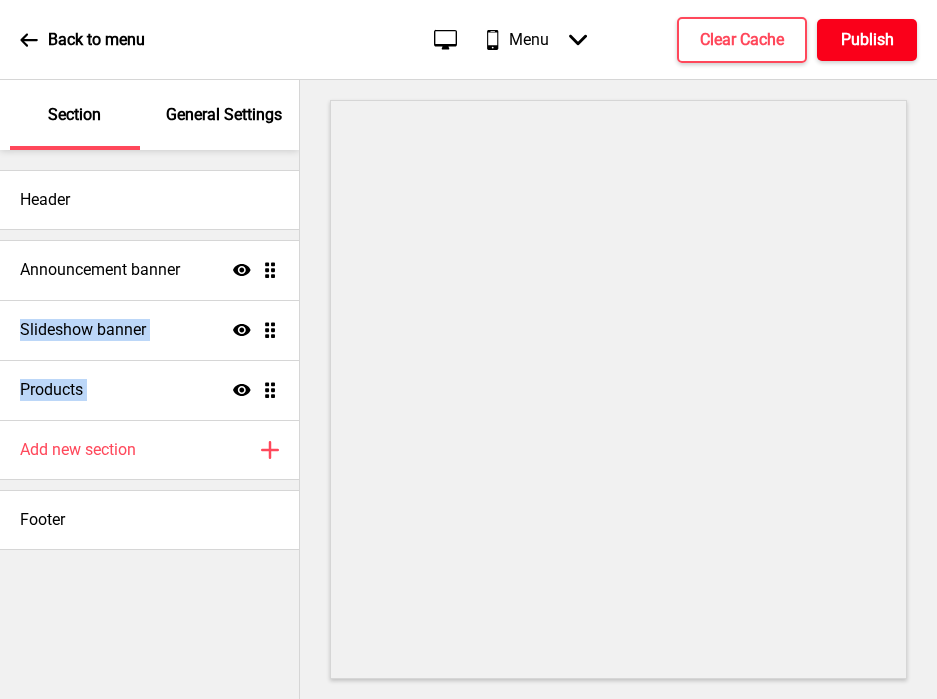 click on "Publish" at bounding box center [867, 40] 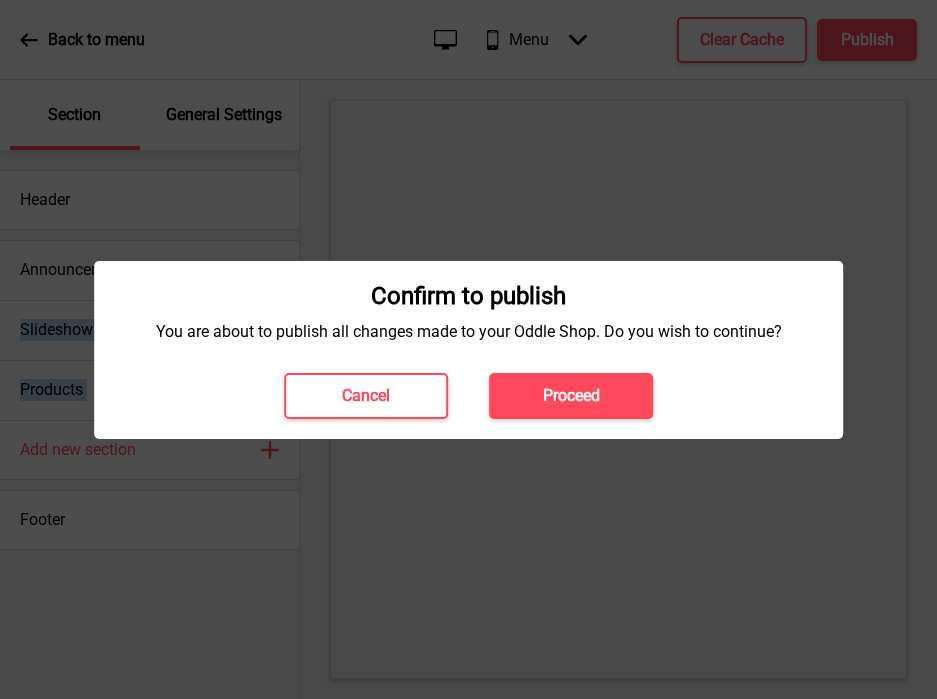 click on "Proceed" at bounding box center [571, 396] 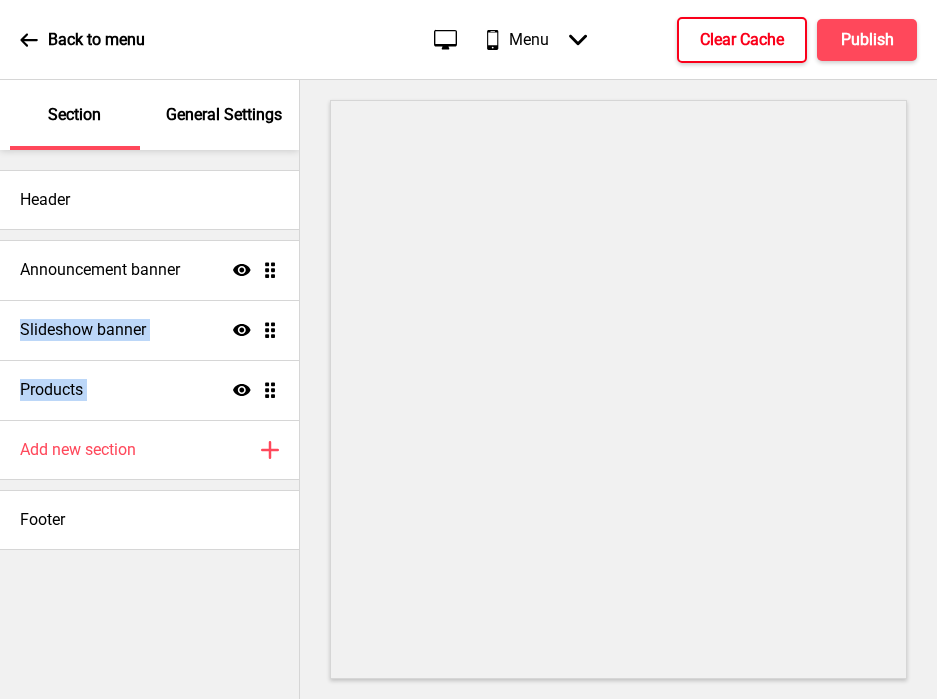 click on "Clear Cache" at bounding box center (742, 40) 